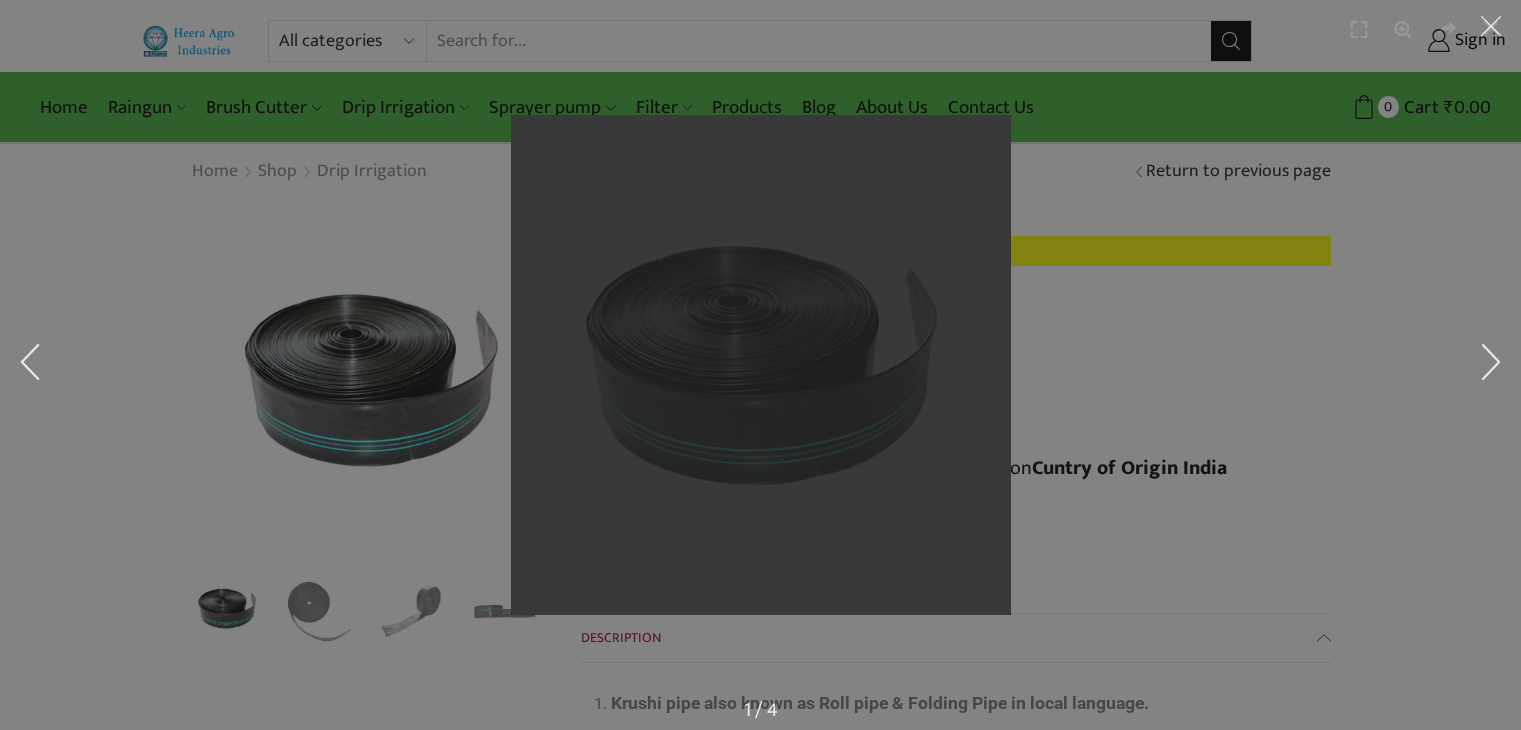scroll, scrollTop: 0, scrollLeft: 0, axis: both 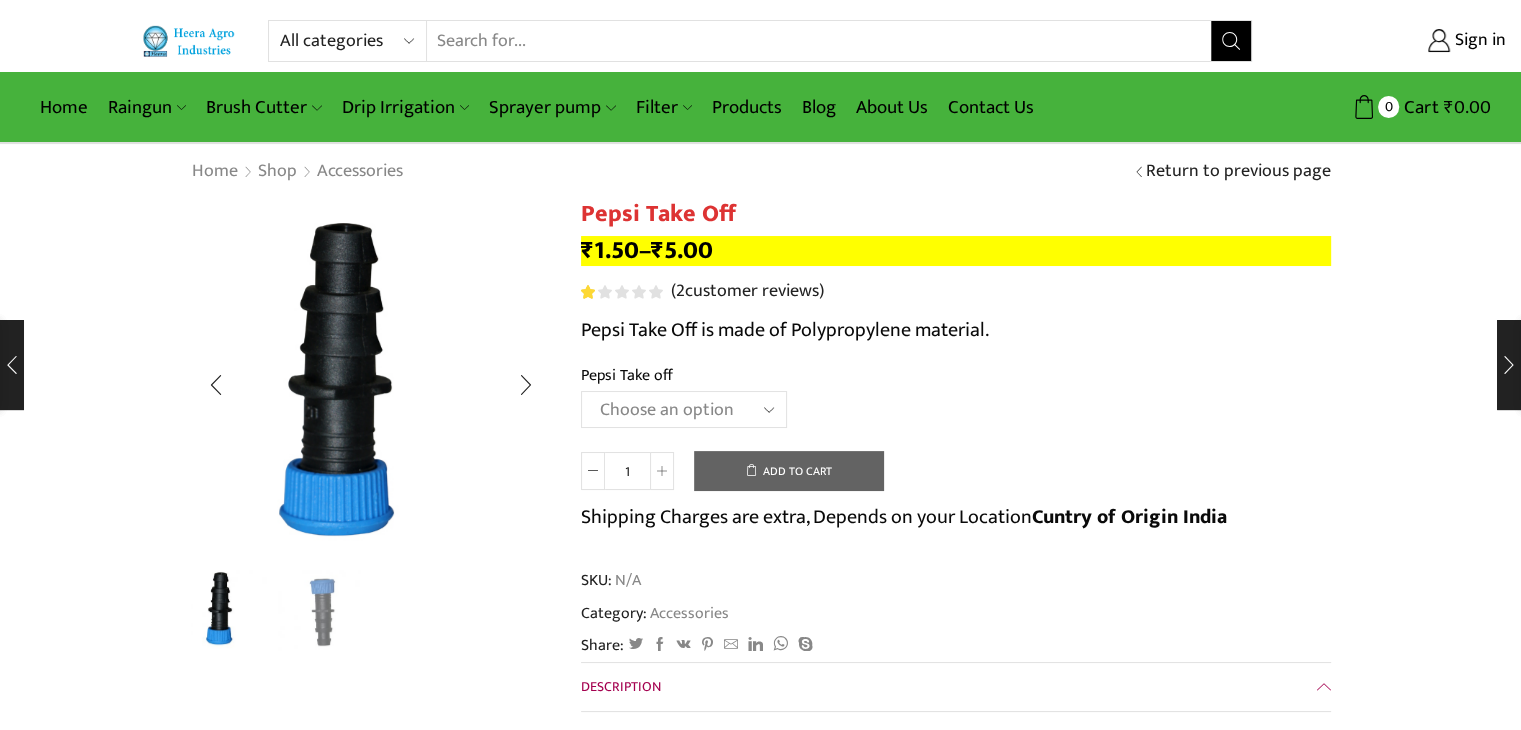 drag, startPoint x: 0, startPoint y: 0, endPoint x: 392, endPoint y: 341, distance: 519.5623 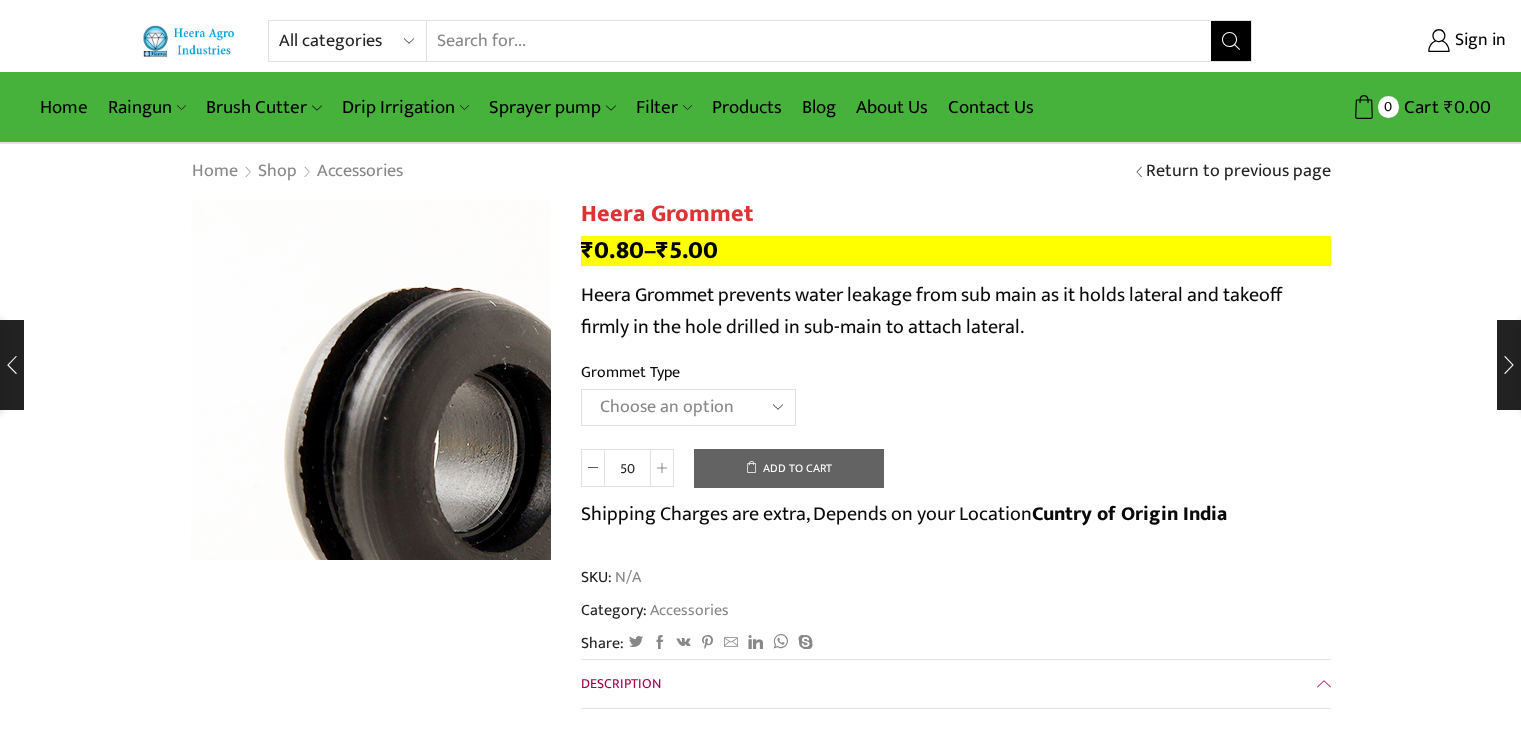 scroll, scrollTop: 0, scrollLeft: 0, axis: both 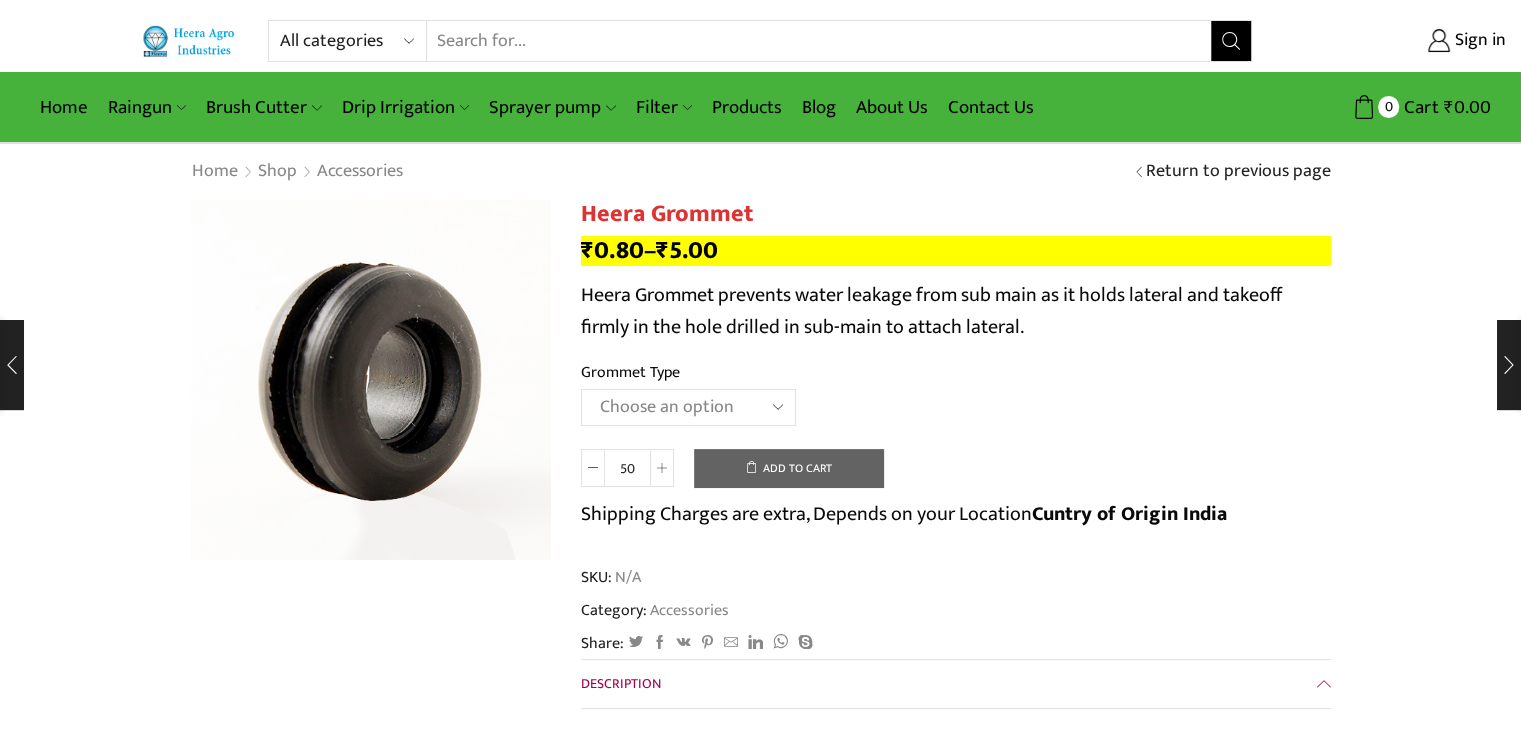 click on "Search input" at bounding box center [819, 41] 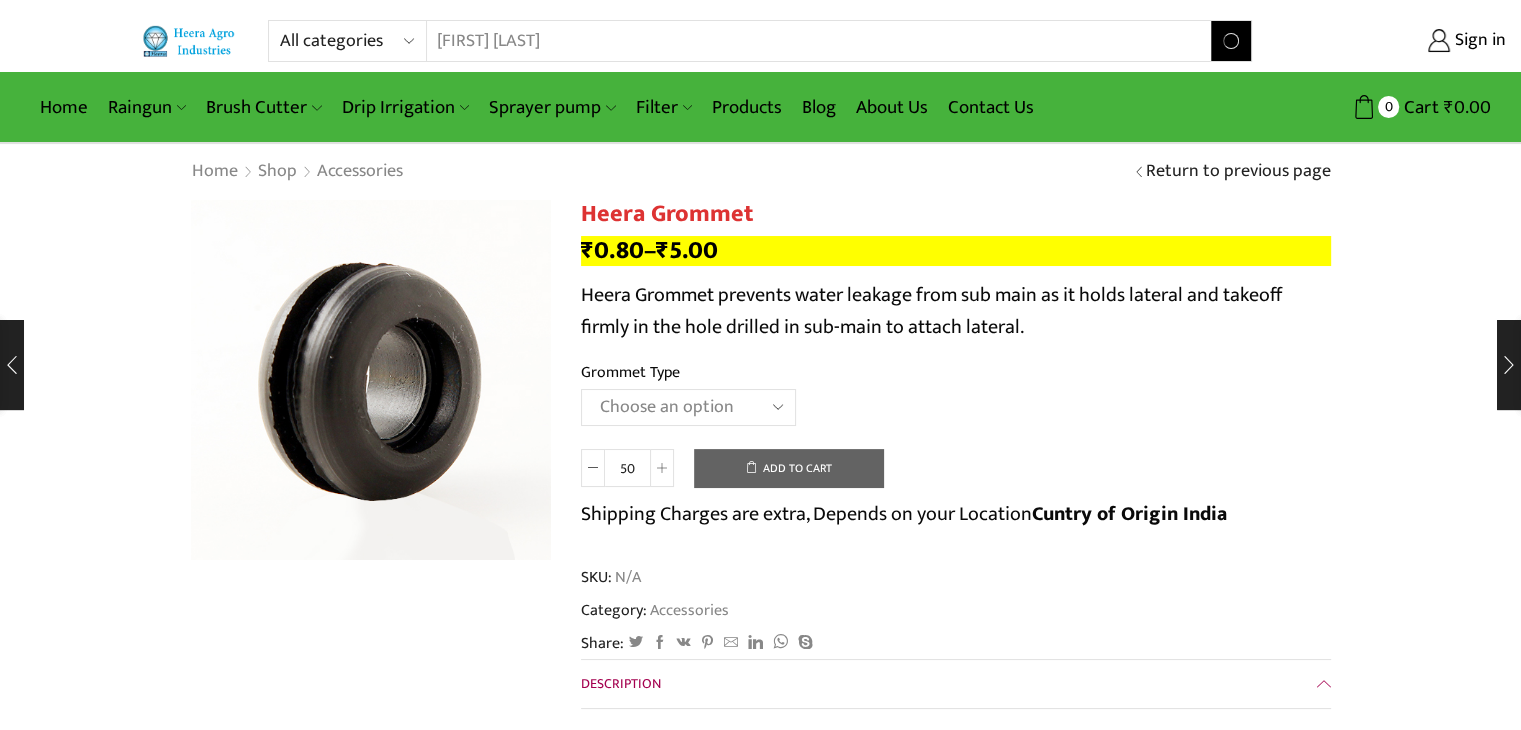 type on "joiner" 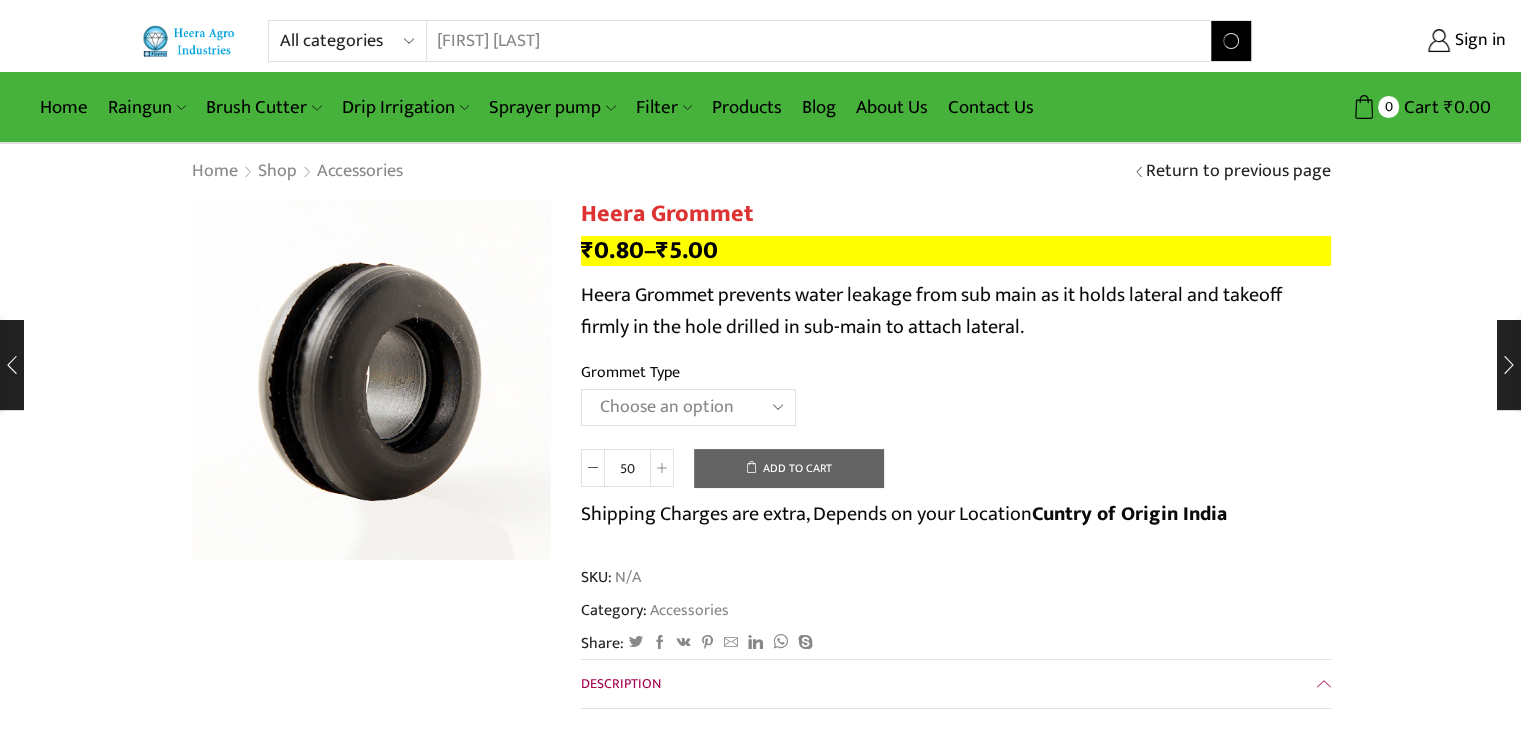 click on "Search" at bounding box center (1231, 41) 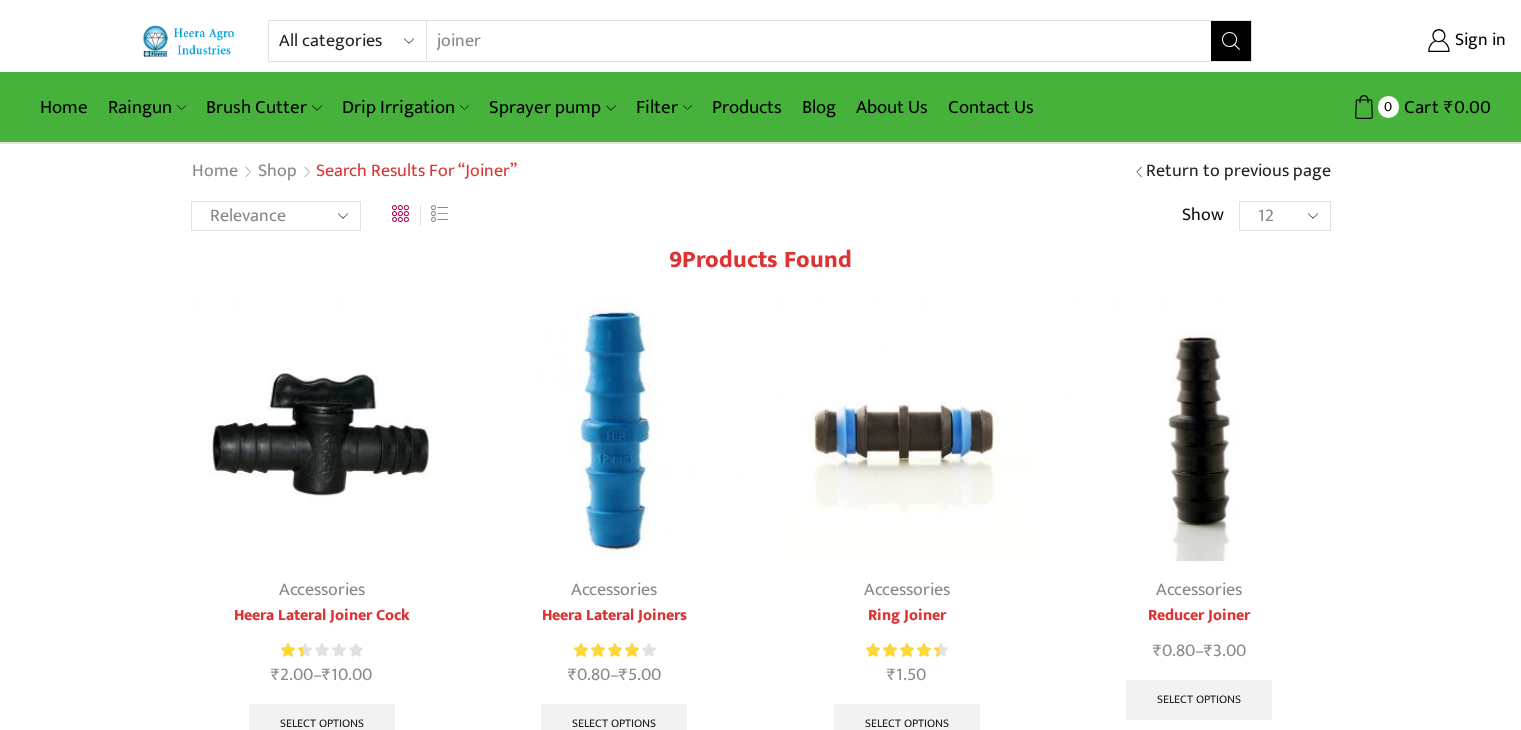 scroll, scrollTop: 0, scrollLeft: 0, axis: both 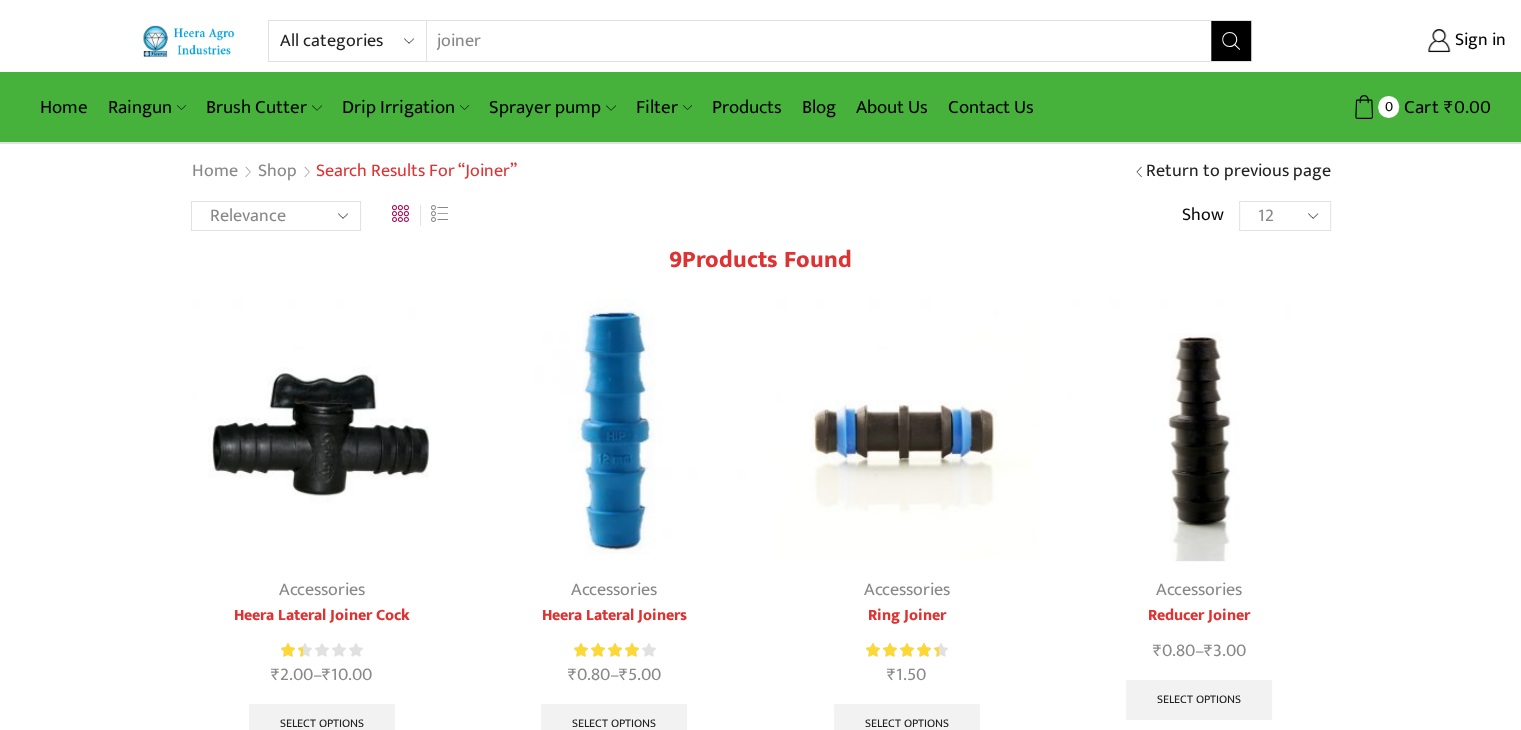 click at bounding box center (614, 430) 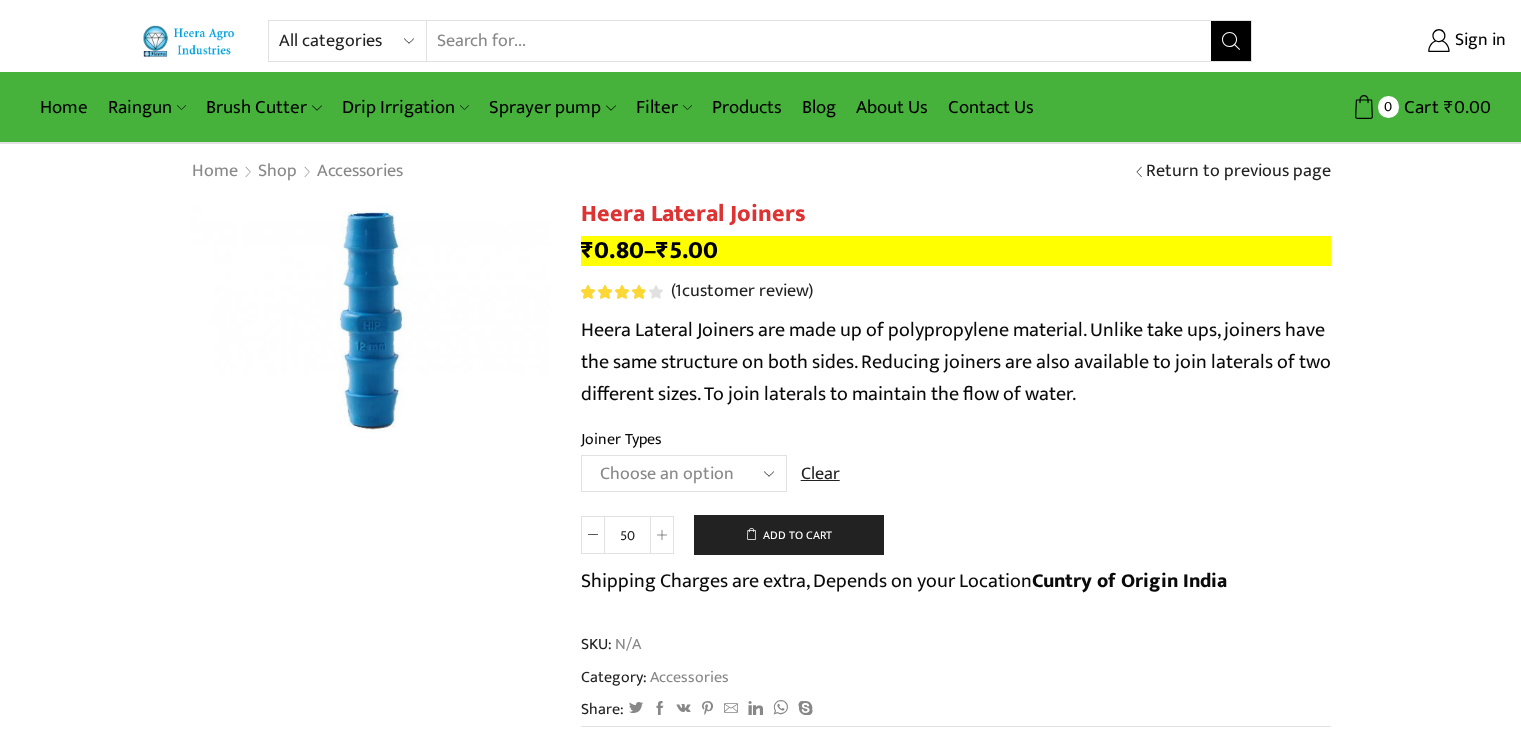 scroll, scrollTop: 0, scrollLeft: 0, axis: both 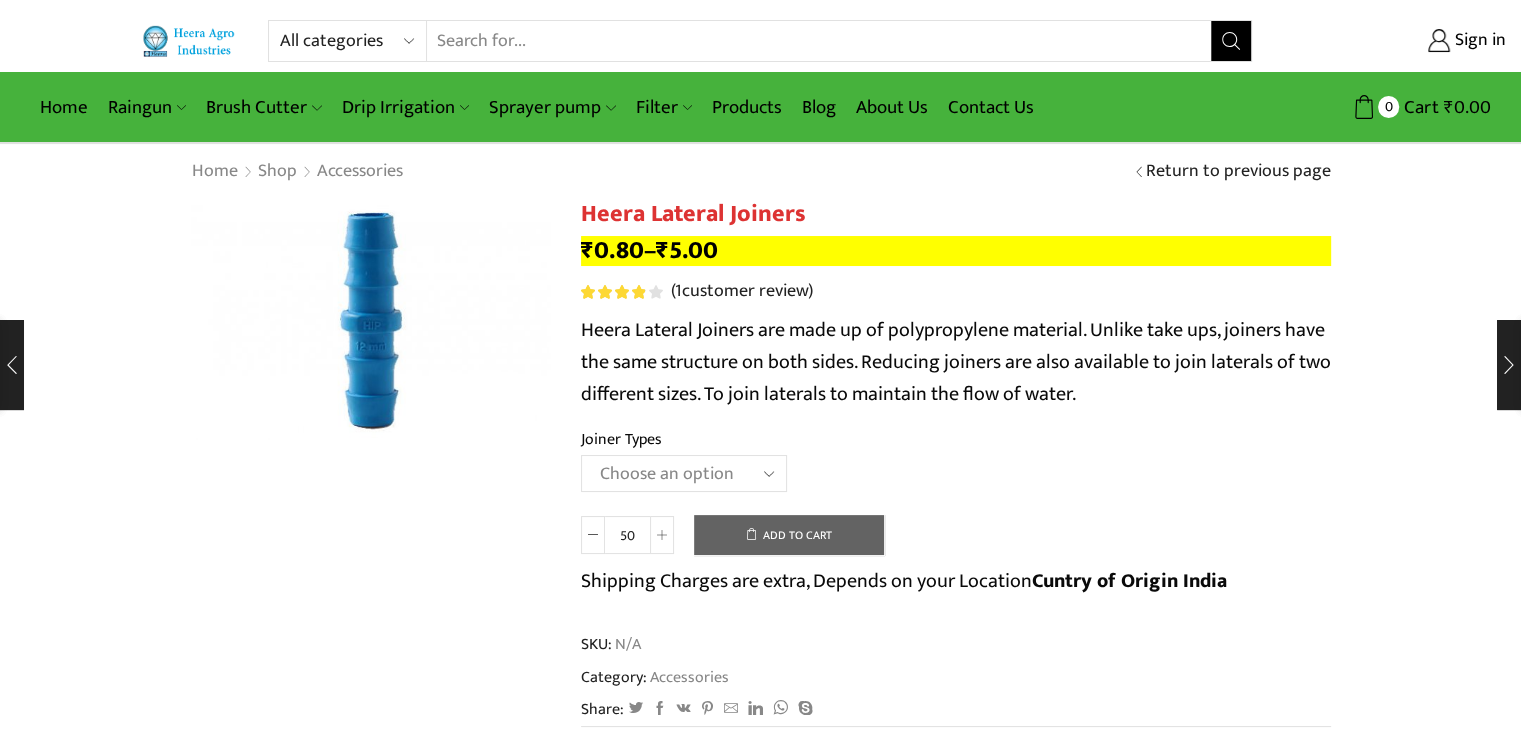 click on "Search input" at bounding box center [819, 41] 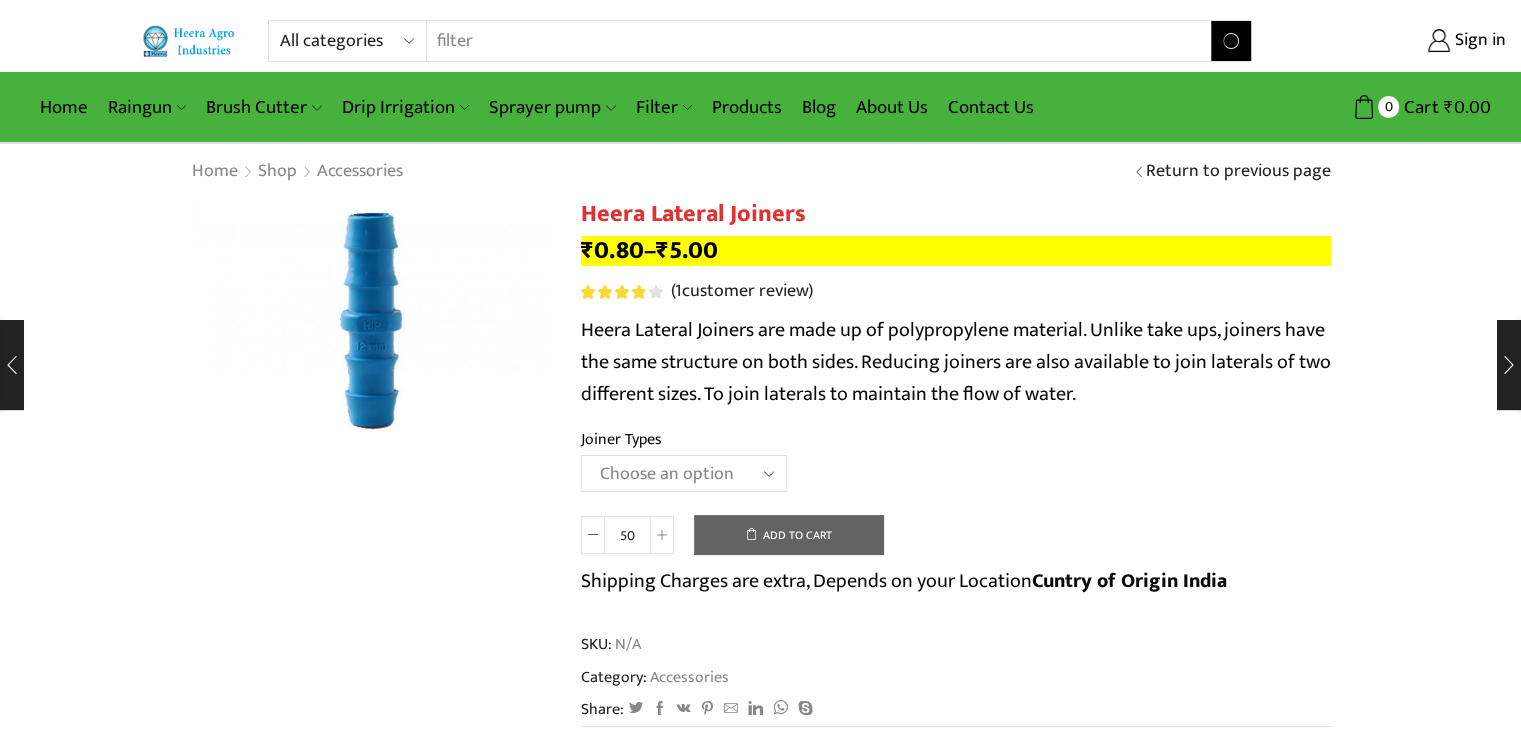 type on "filter" 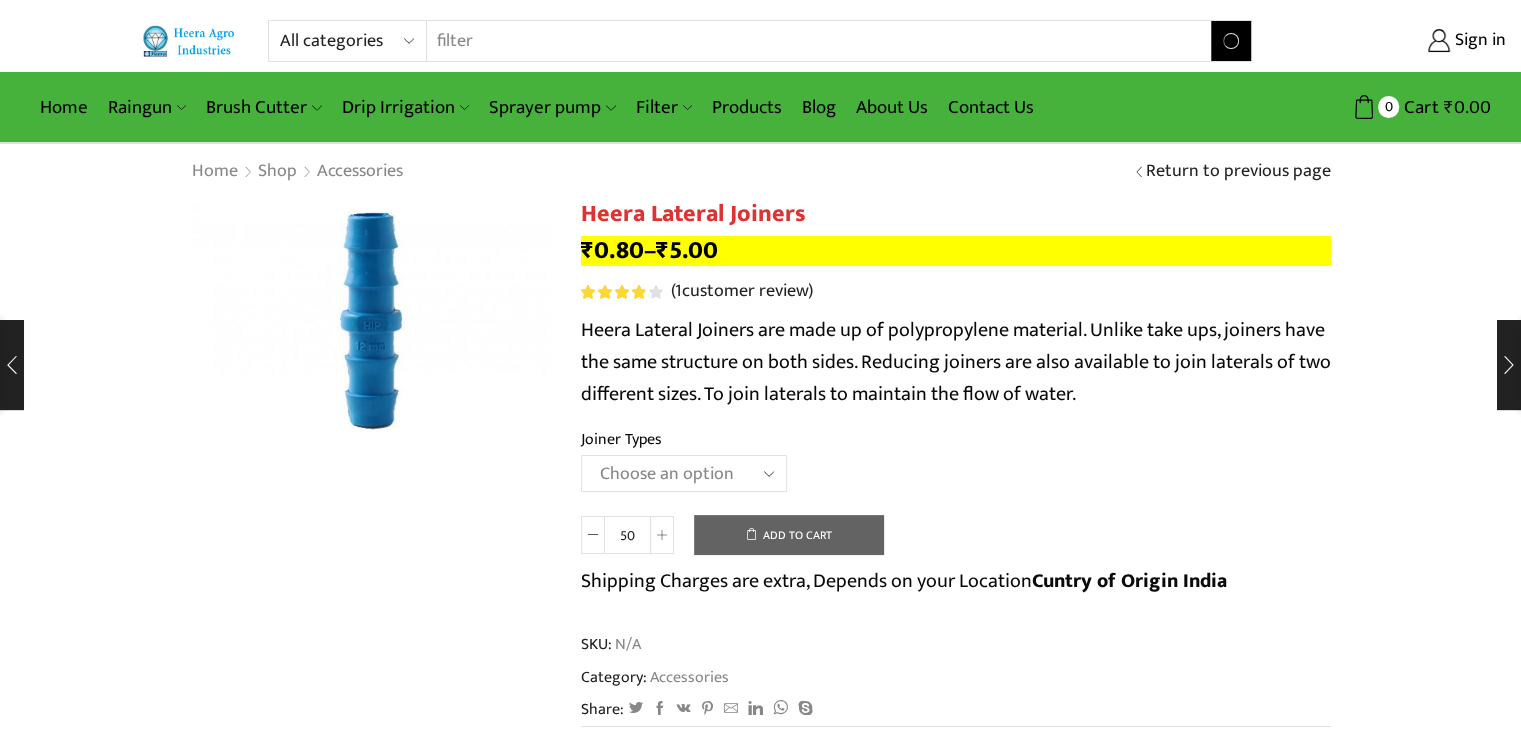 click on "Search" at bounding box center [1231, 41] 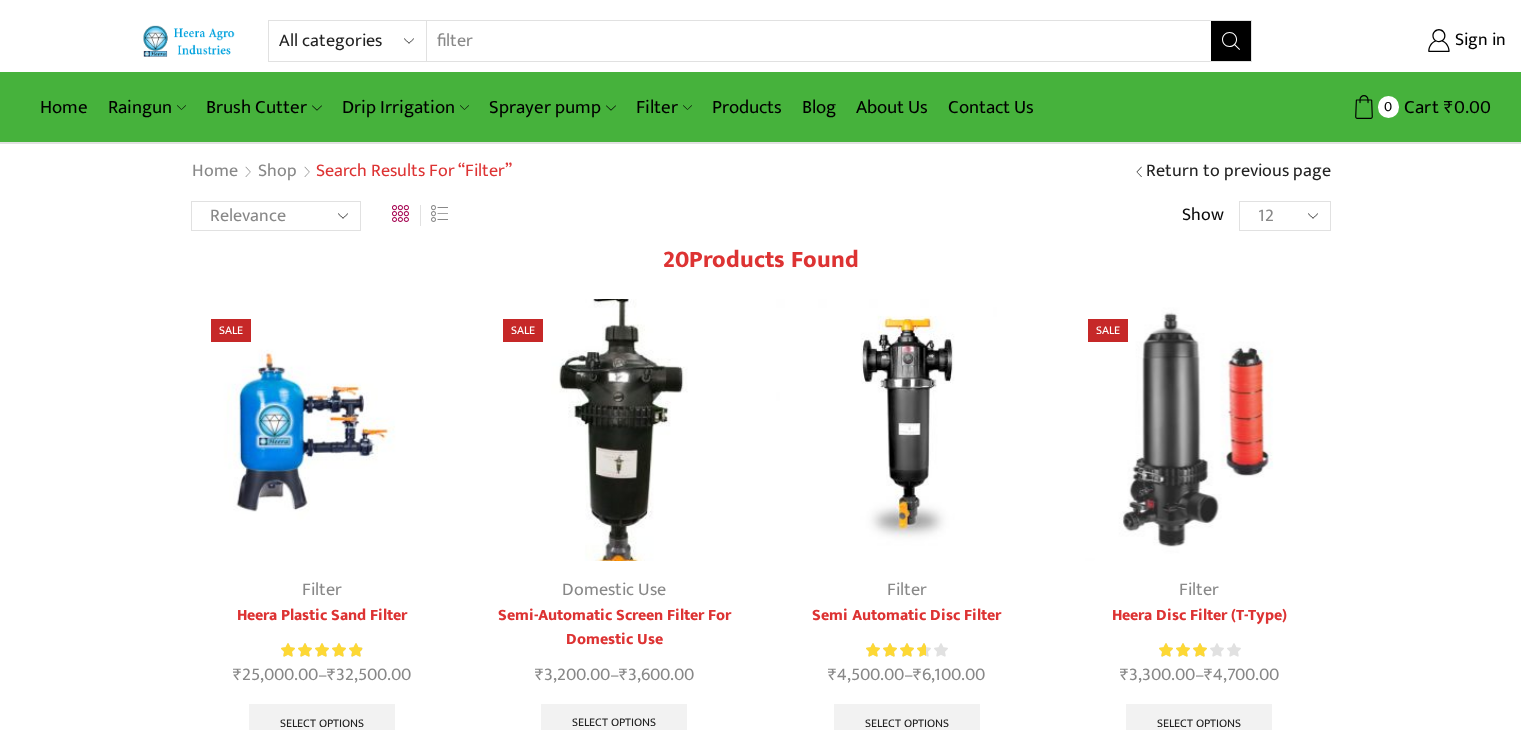 scroll, scrollTop: 0, scrollLeft: 0, axis: both 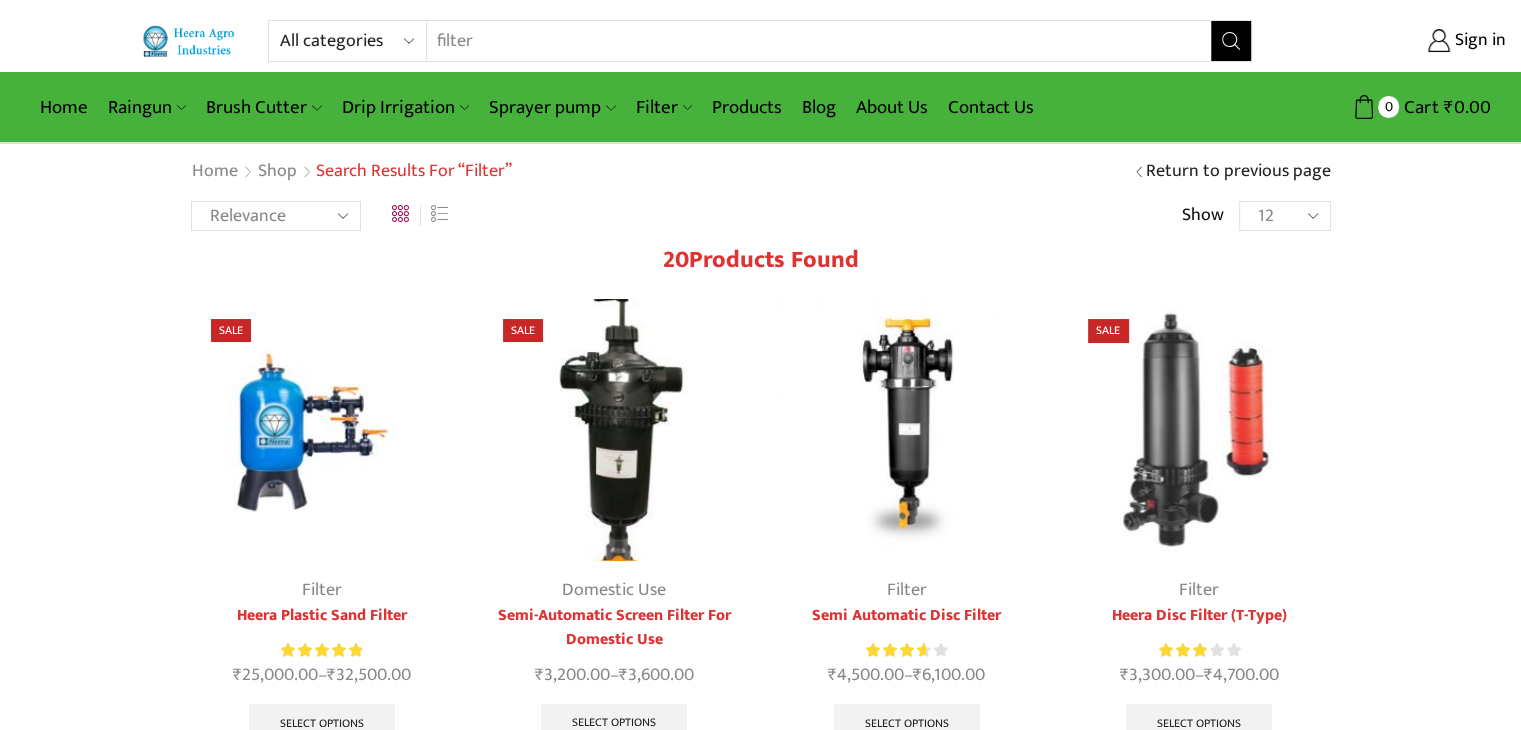 click at bounding box center (614, 430) 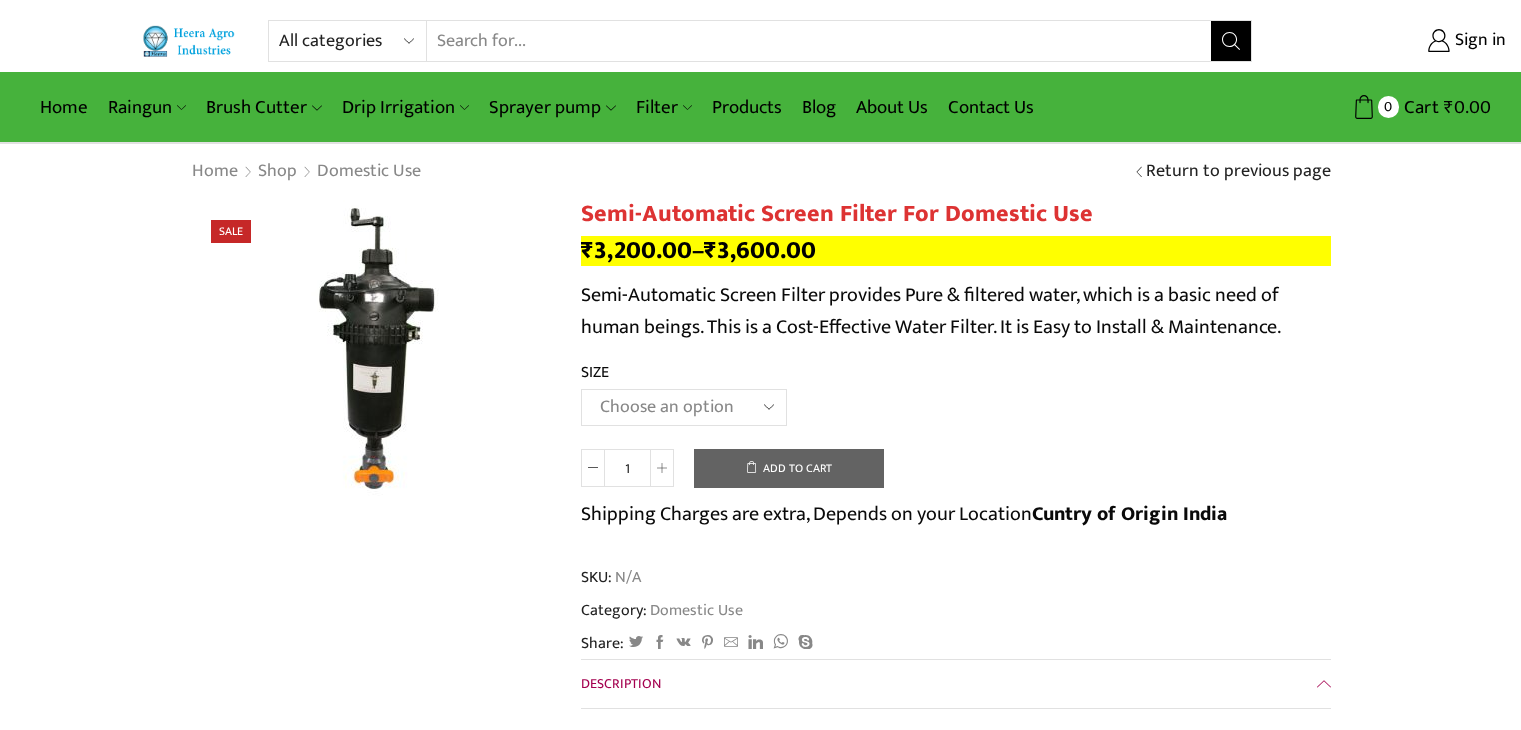 scroll, scrollTop: 0, scrollLeft: 0, axis: both 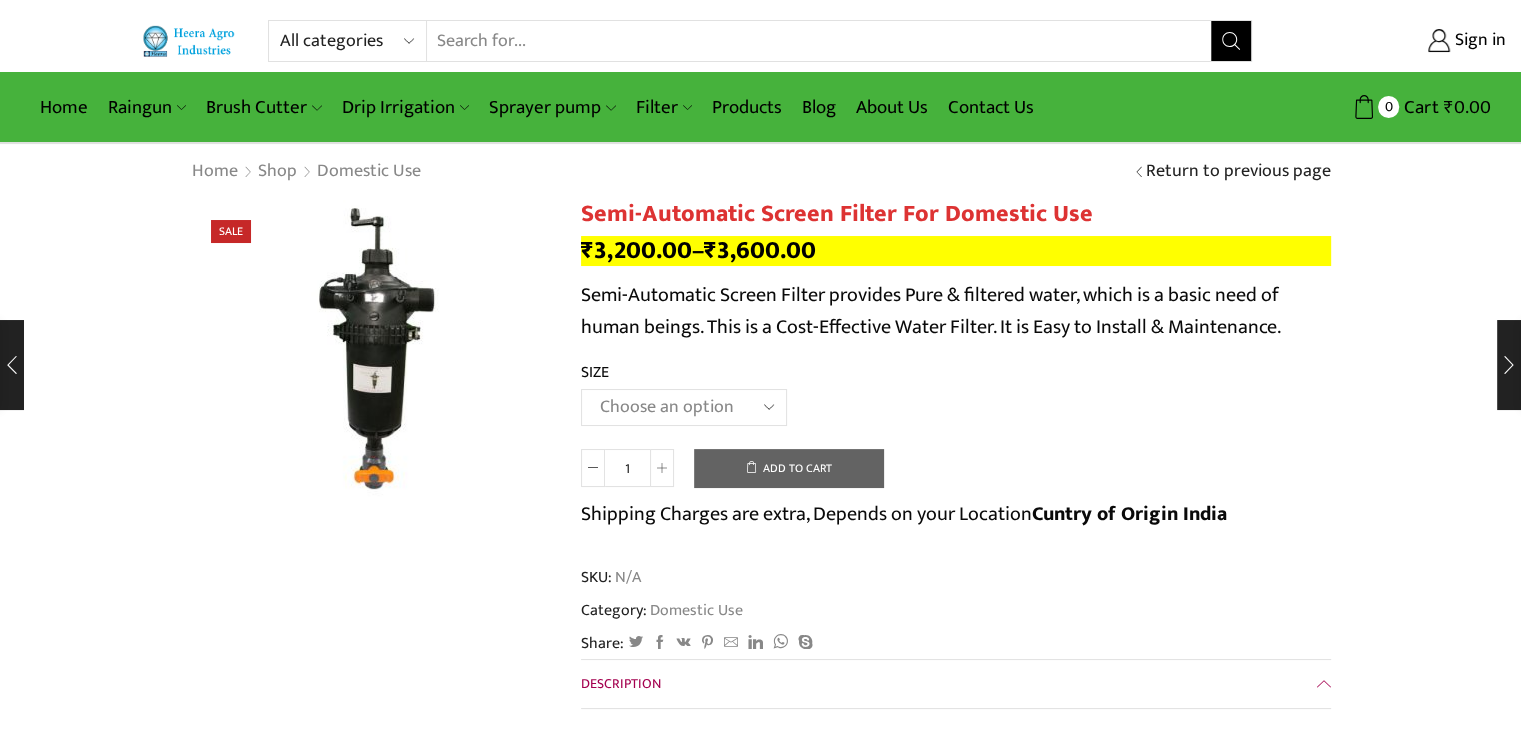 click on "Search input" at bounding box center [819, 41] 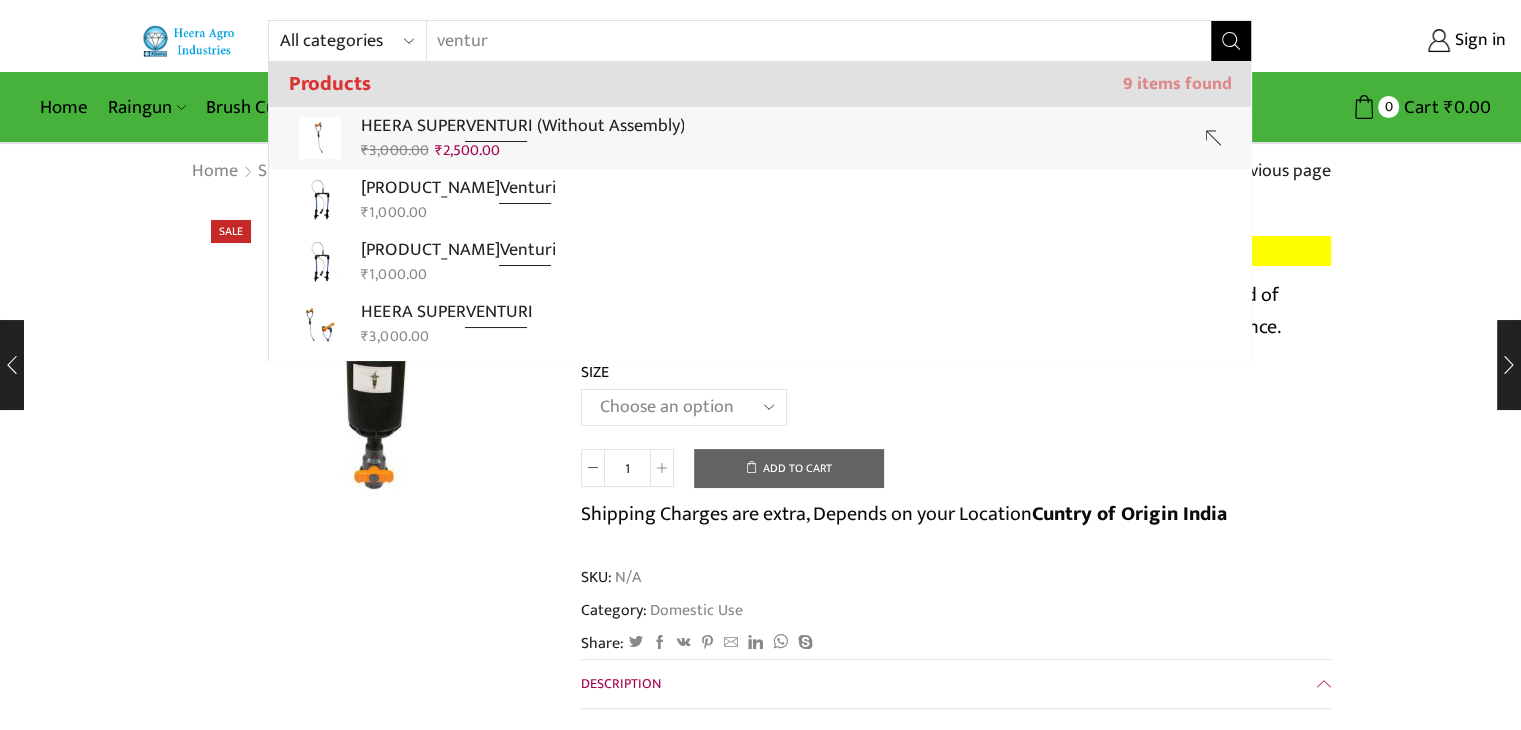 click on "All categories
Accessories
Air Release Valve
Brush Cutter
Domestic Use
Drip Irrigation
Filter
Fogger
Heera Pipes
Mulching Paper
Non Return Valve (Normex)
Pressure Relief Valve
Raingun
Sprayer pump
Sprinkler
Supreme Silpaulin
Valve
Venturi
Water Pressure Gauge
Water Storage Tanks
अ‍ॅसेसरीज
अ‍ॅसेसरीज
एअर रिलीज व्हाॅल्व
एअर रिलीज व्हाॅल्व
घरगुती उपयोग
घरेलू उपयोग
ठिबक सिंचन
ठिबक सिंचन
ड्रीपर
ड्रीपर
पाण्याच्या टाक्या
पानीकी टंकिया
फिल्टर" at bounding box center [760, 72] 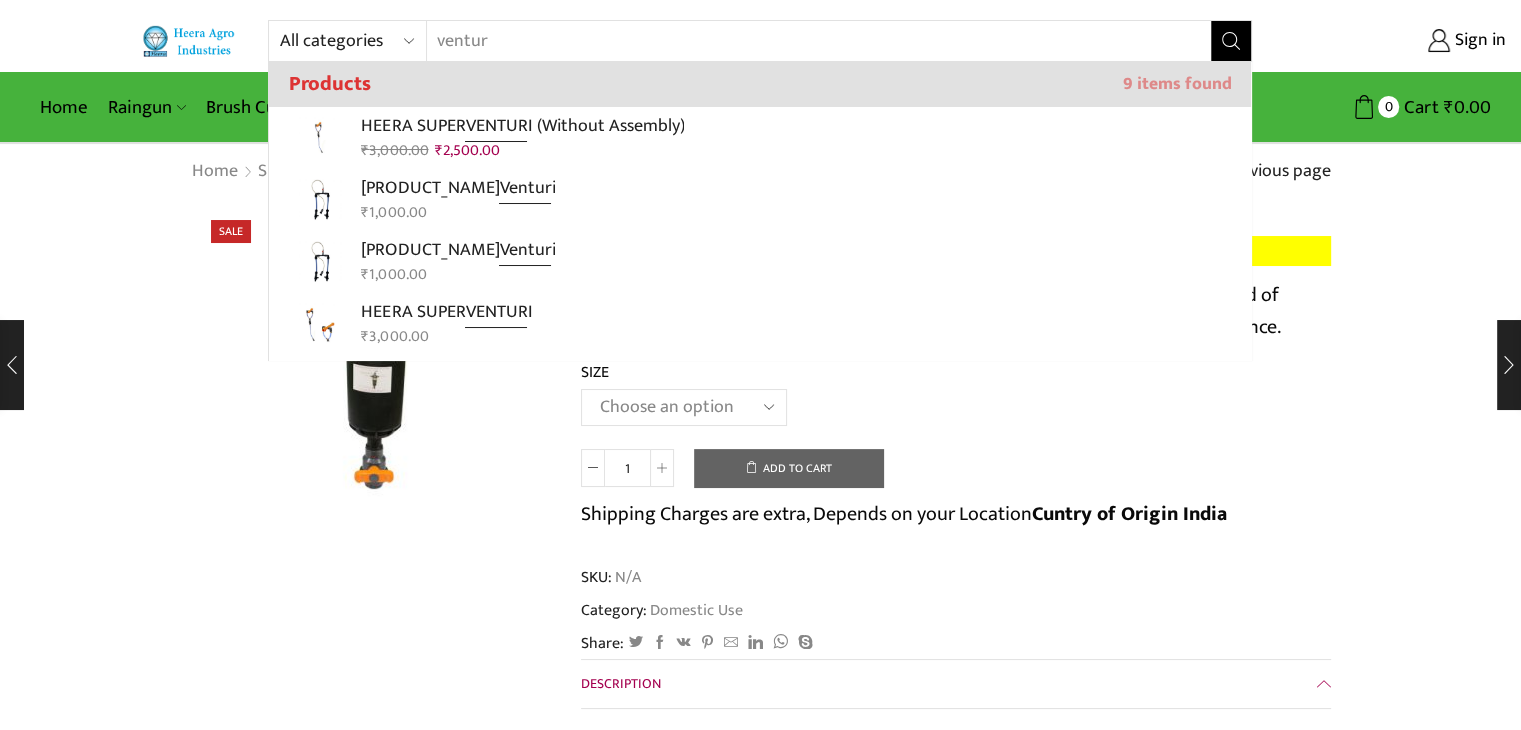 click on "ventur" at bounding box center (807, 41) 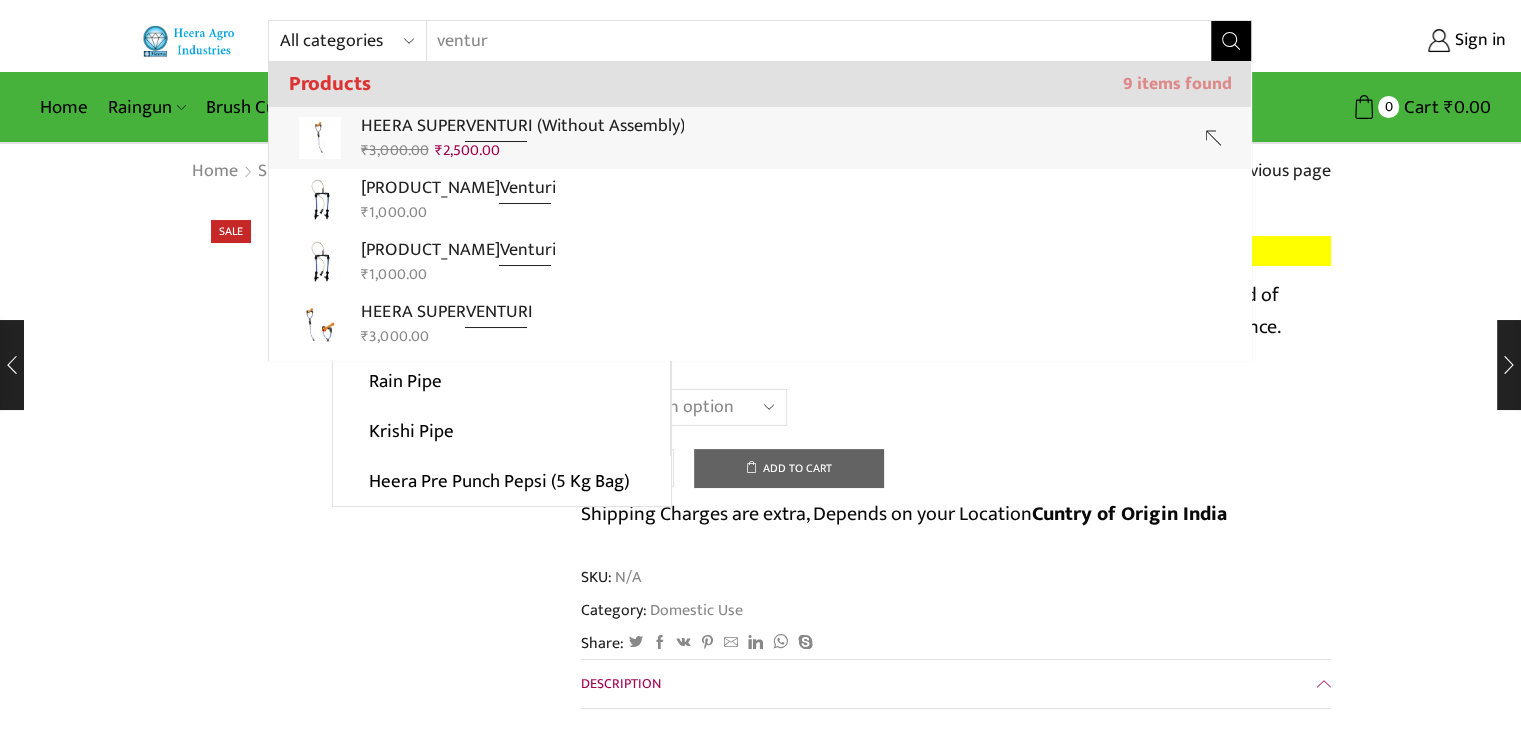 click on "All categories
Accessories
Air Release Valve
Brush Cutter
Domestic Use
Drip Irrigation
Filter
Fogger
Heera Pipes
Mulching Paper
Non Return Valve (Normex)
Pressure Relief Valve
Raingun
Sprayer pump
Sprinkler
Supreme Silpaulin
Valve
Venturi
Water Pressure Gauge
Water Storage Tanks
अ‍ॅसेसरीज
अ‍ॅसेसरीज
एअर रिलीज व्हाॅल्व
एअर रिलीज व्हाॅल्व
घरगुती उपयोग
घरेलू उपयोग
ठिबक सिंचन
ठिबक सिंचन
ड्रीपर
ड्रीपर
पाण्याच्या टाक्या
पानीकी टंकिया
फिल्टर" at bounding box center (760, 72) 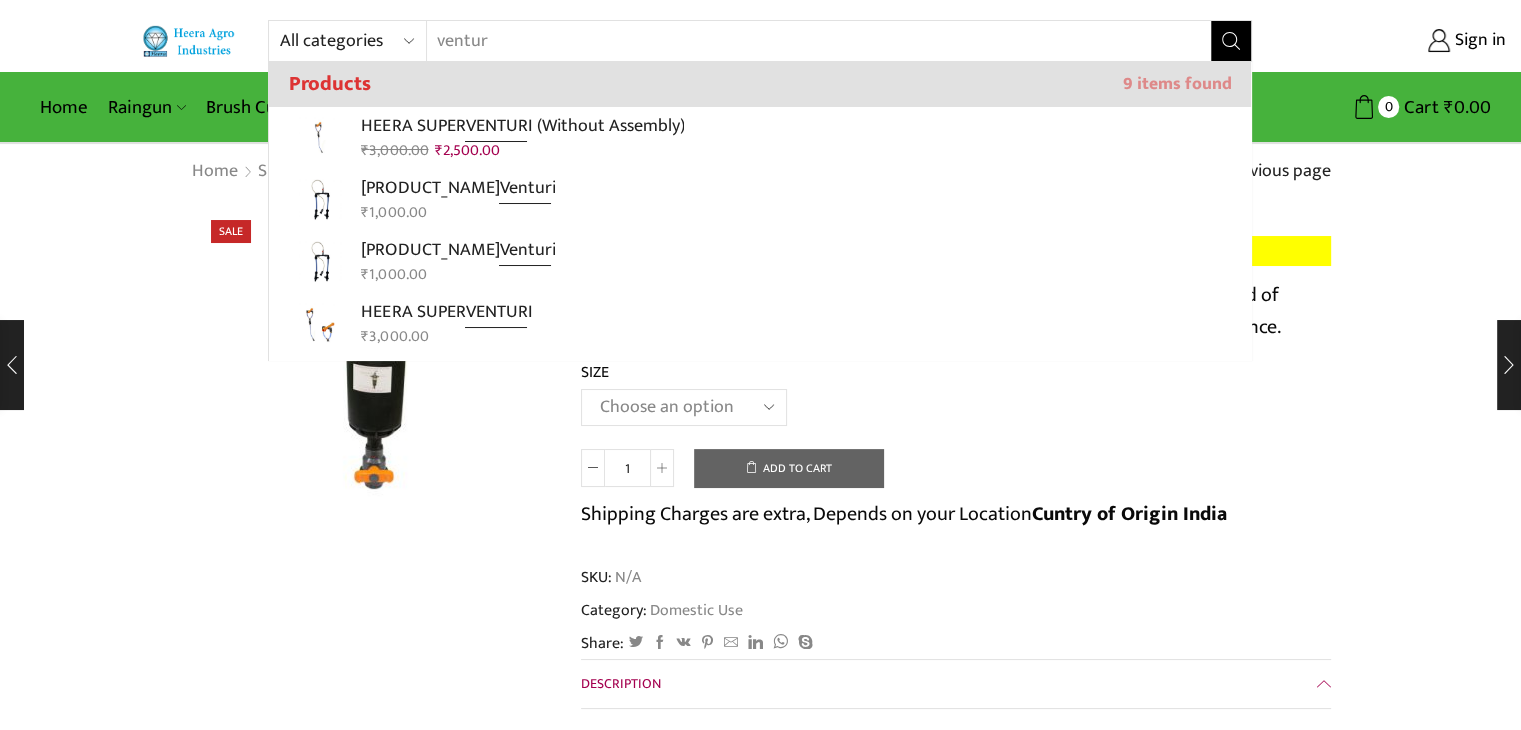click on "ventur" at bounding box center [807, 41] 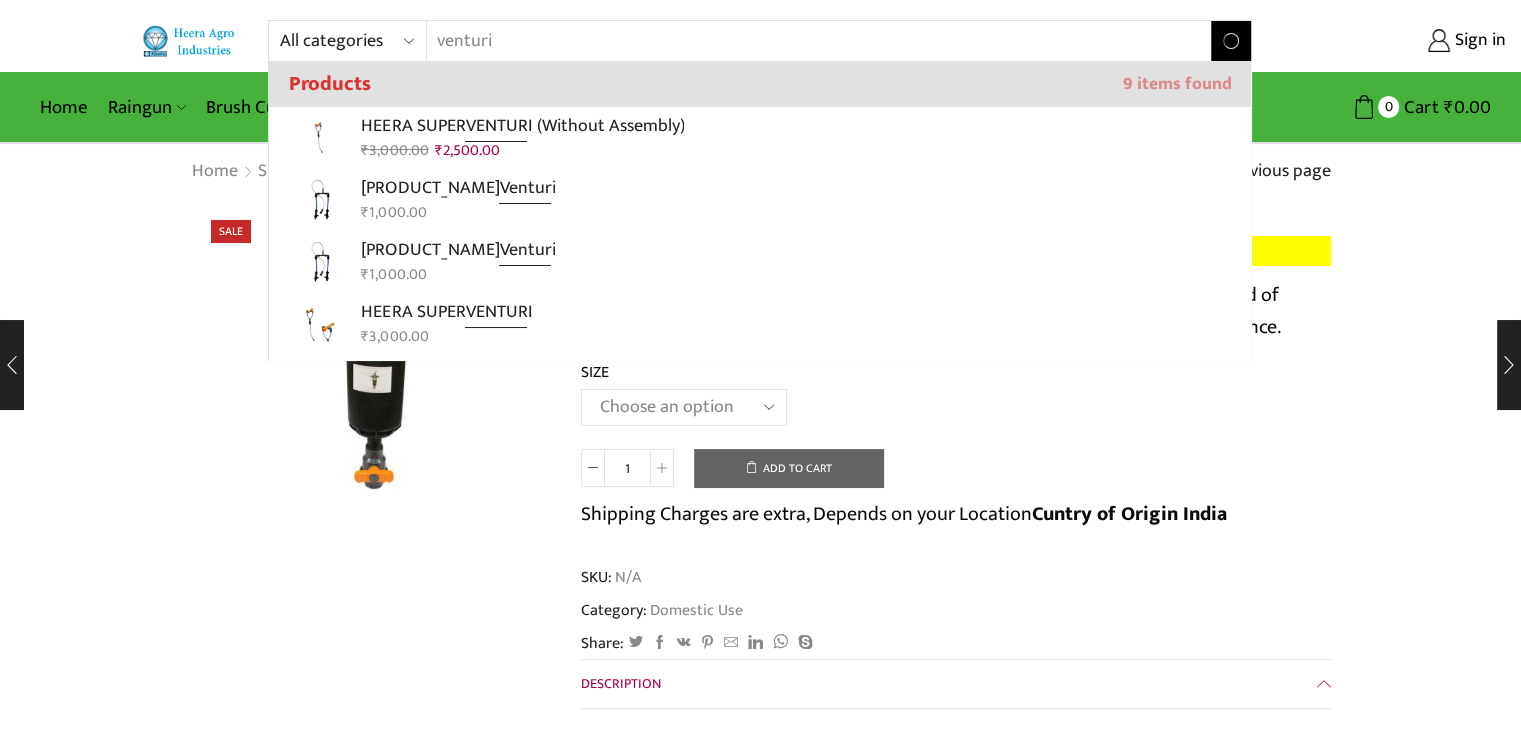 type on "venturi" 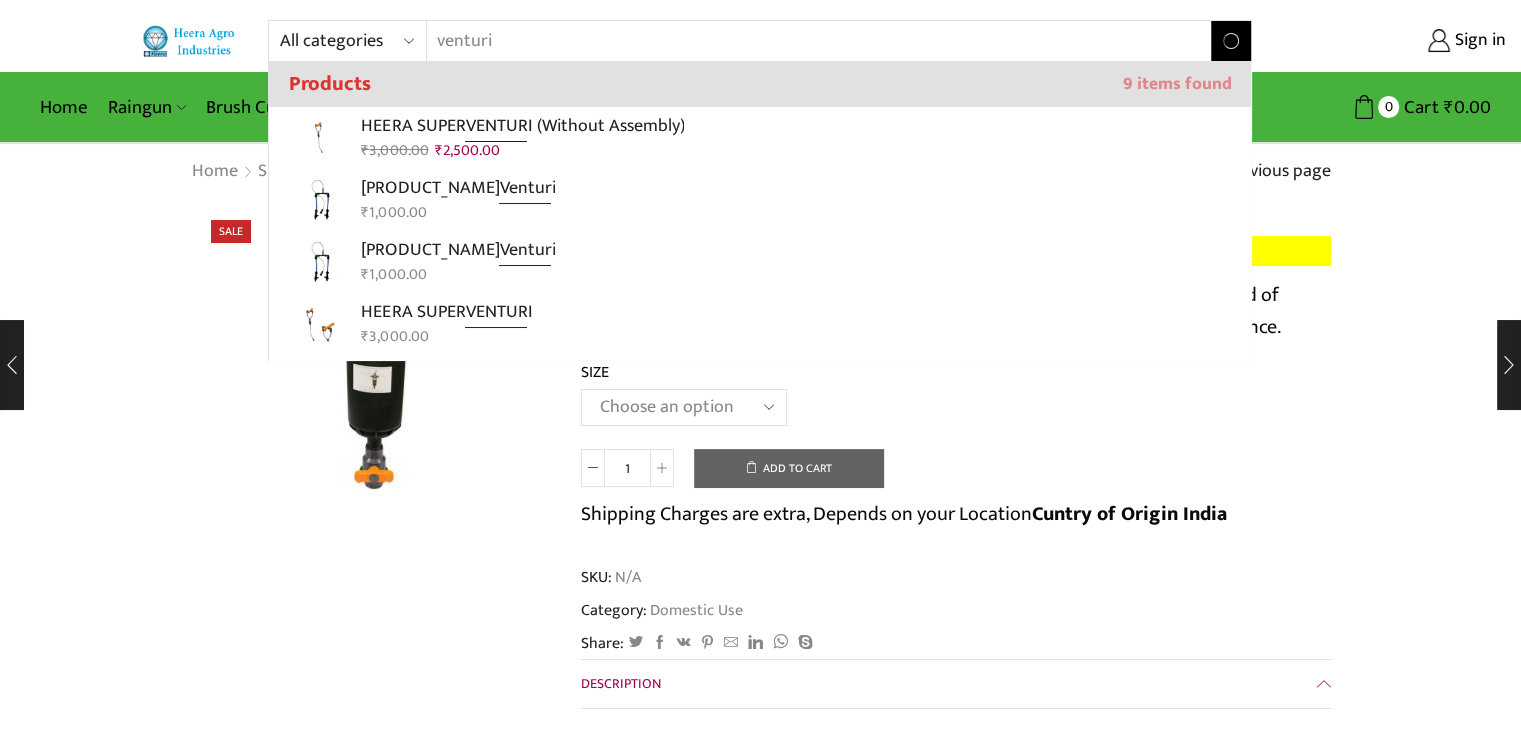 click on "Search" at bounding box center (1231, 41) 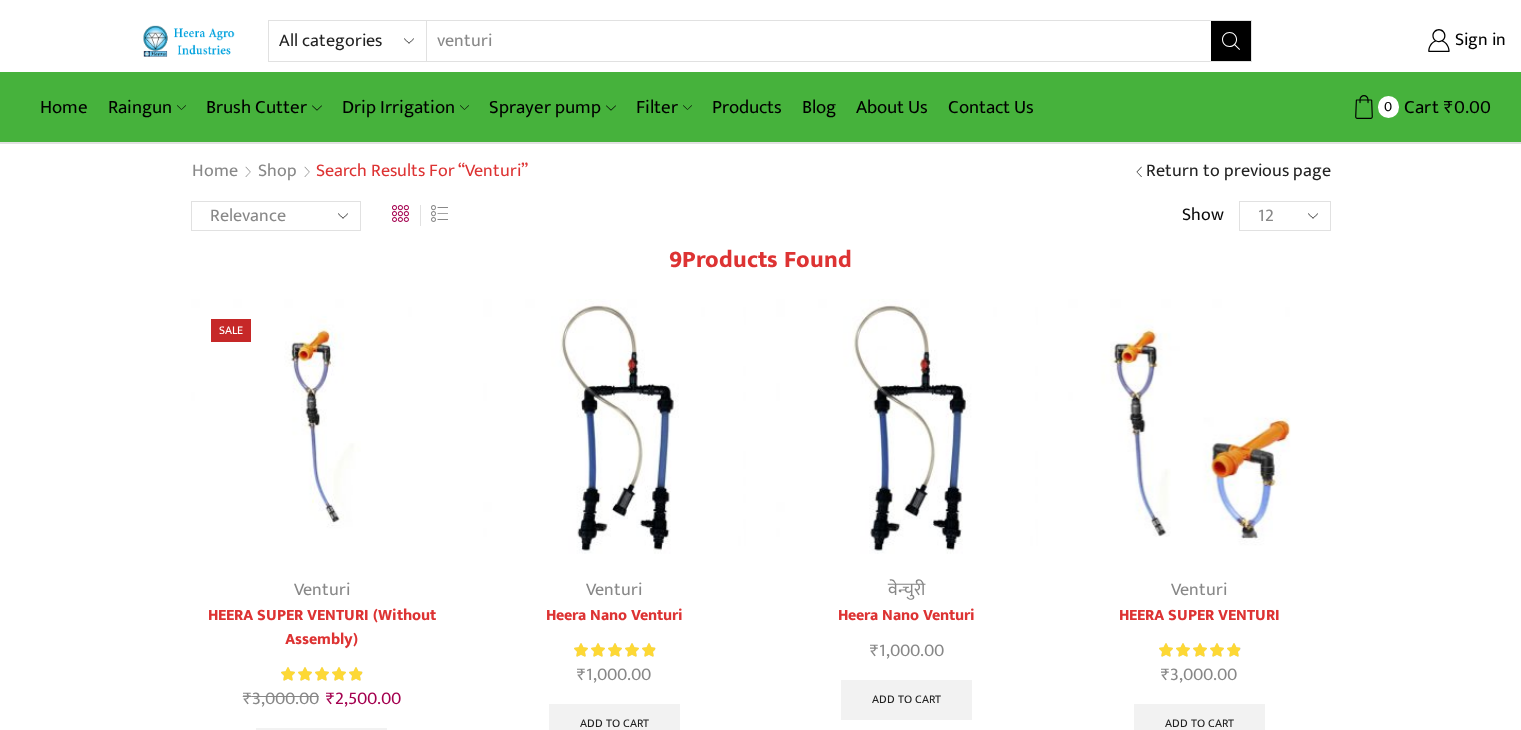 scroll, scrollTop: 0, scrollLeft: 0, axis: both 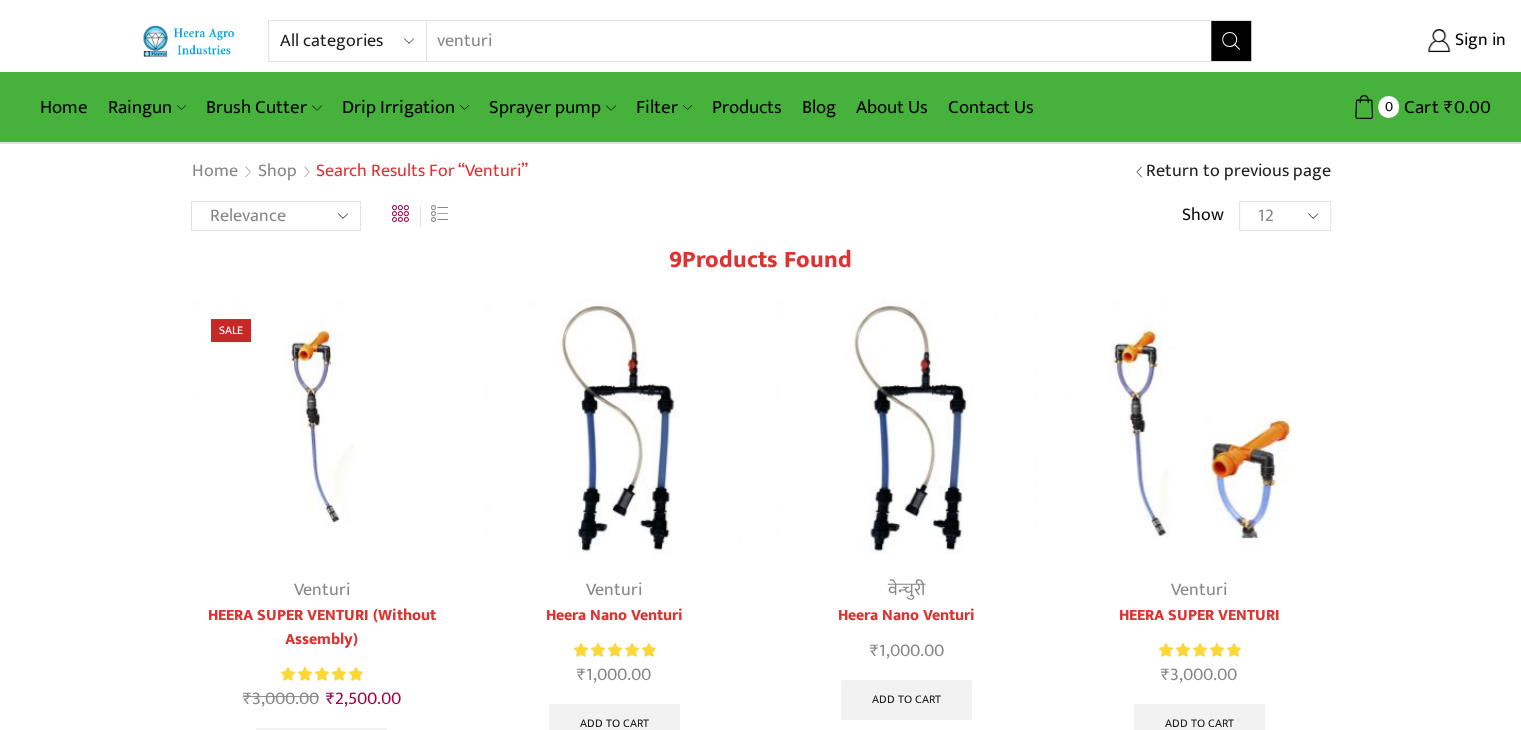 click at bounding box center [614, 430] 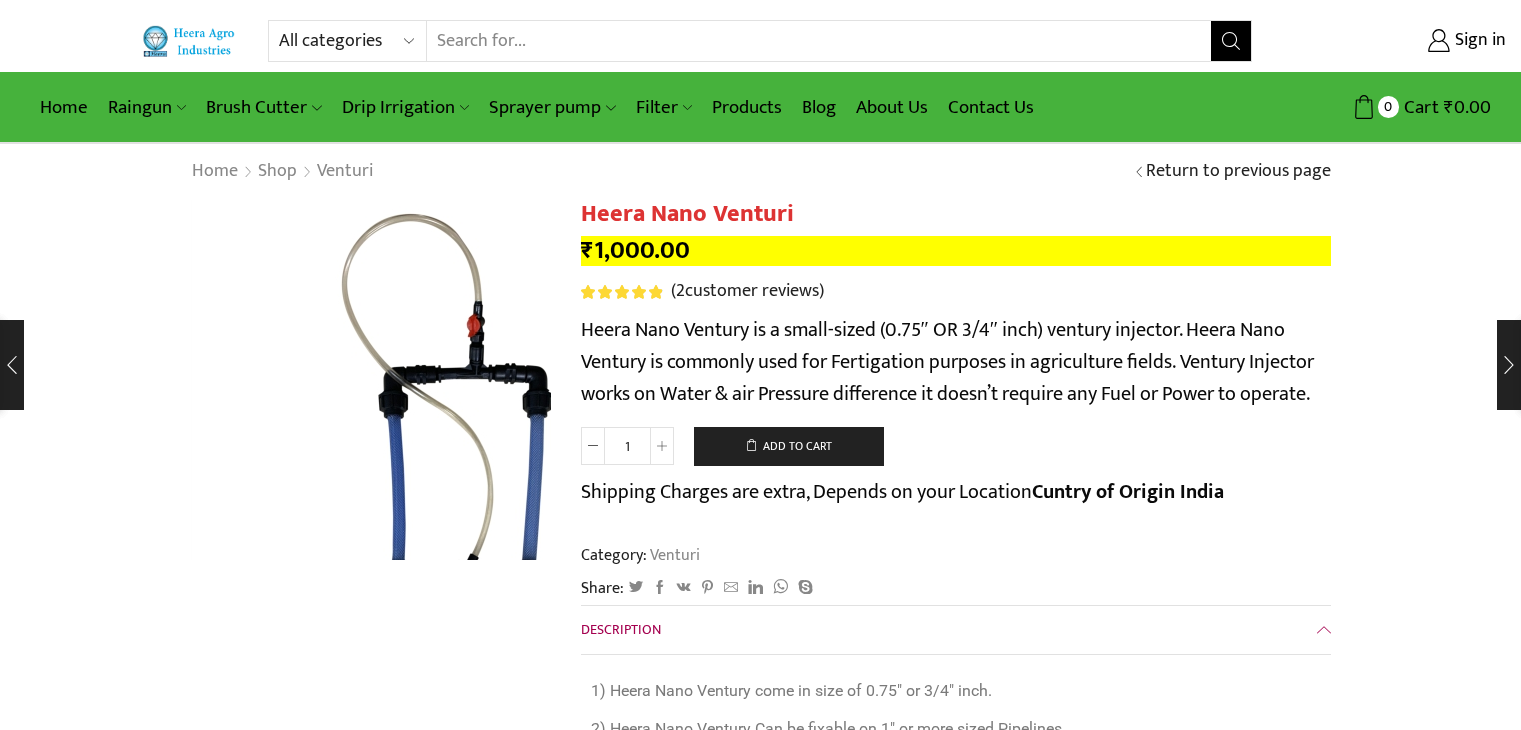 scroll, scrollTop: 0, scrollLeft: 0, axis: both 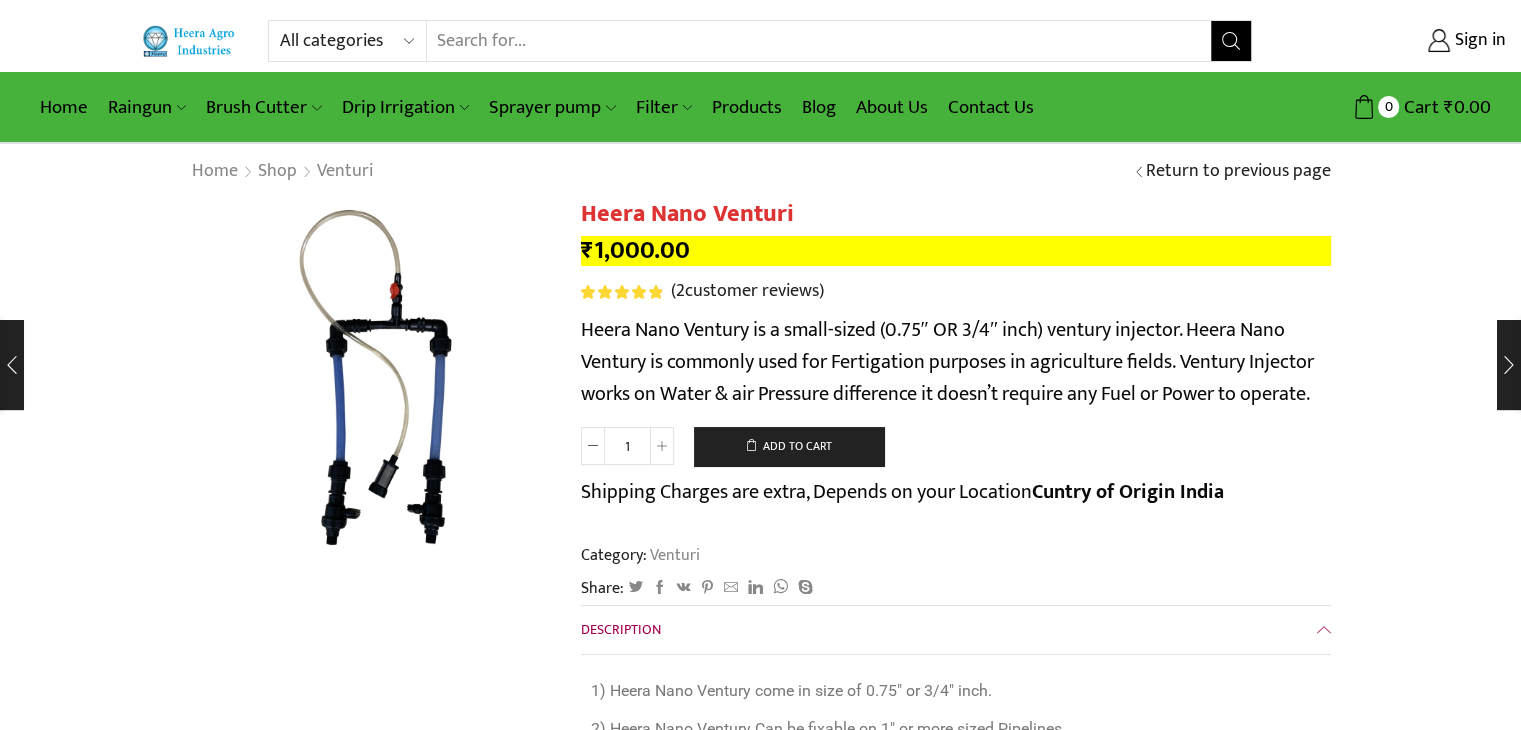 click on "Search input" at bounding box center [819, 41] 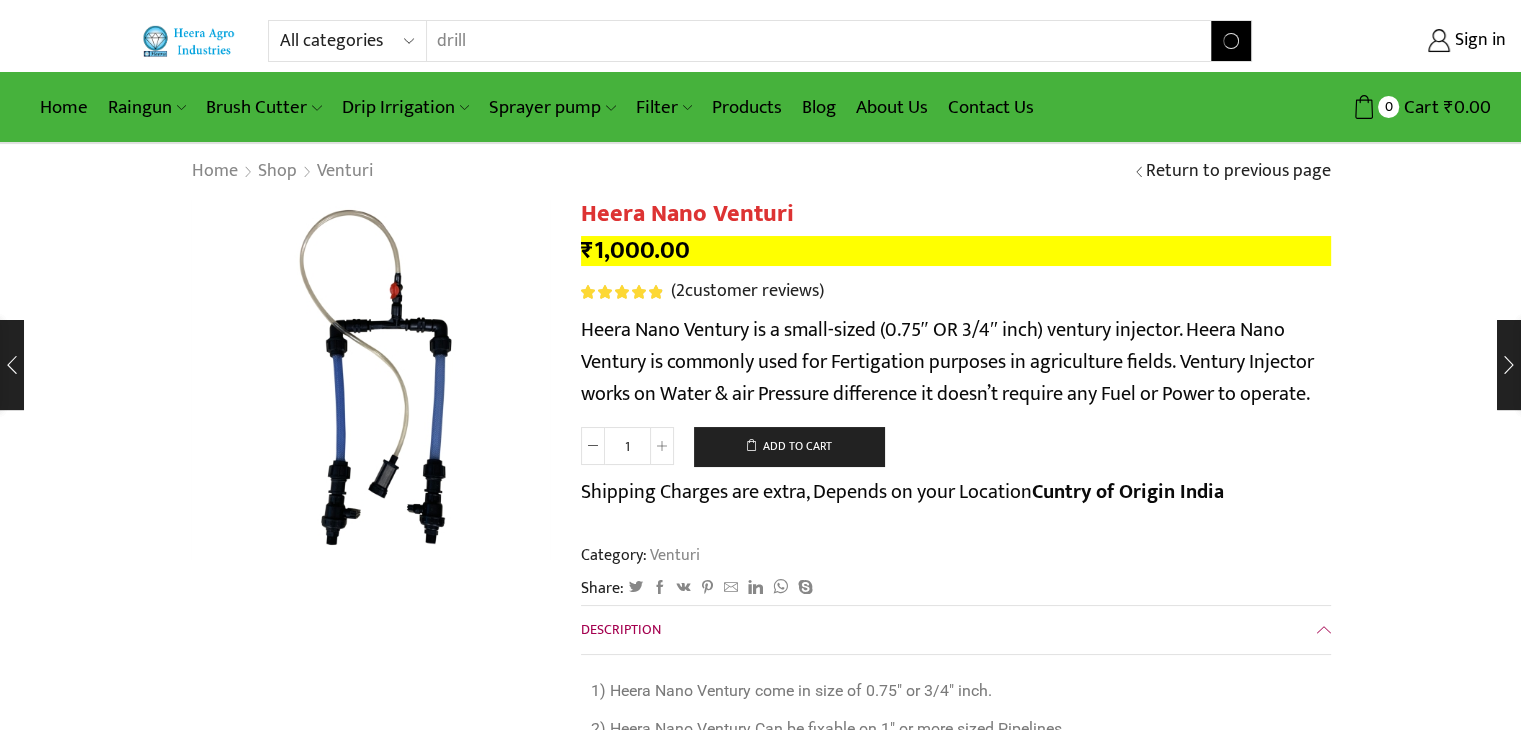 type on "drill" 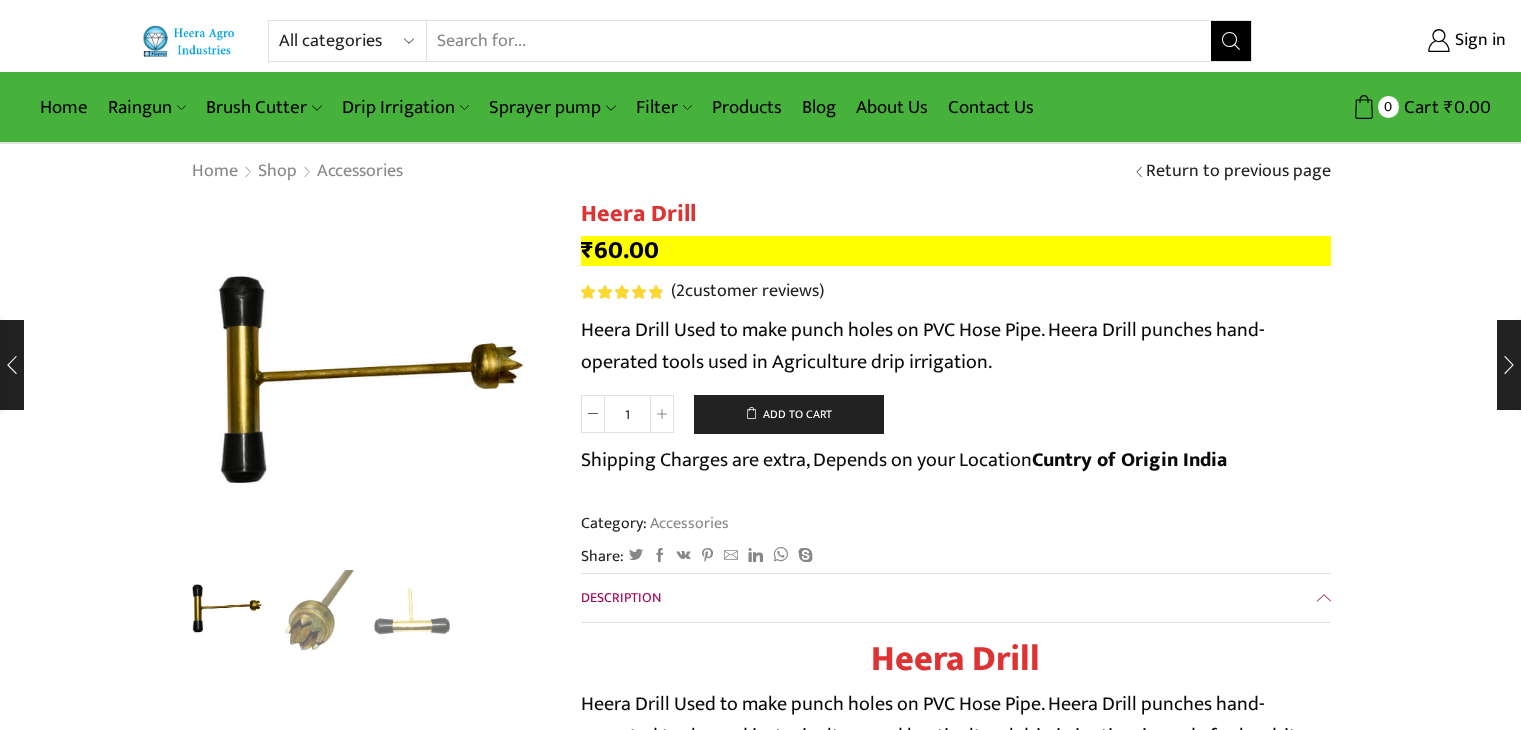 scroll, scrollTop: 0, scrollLeft: 0, axis: both 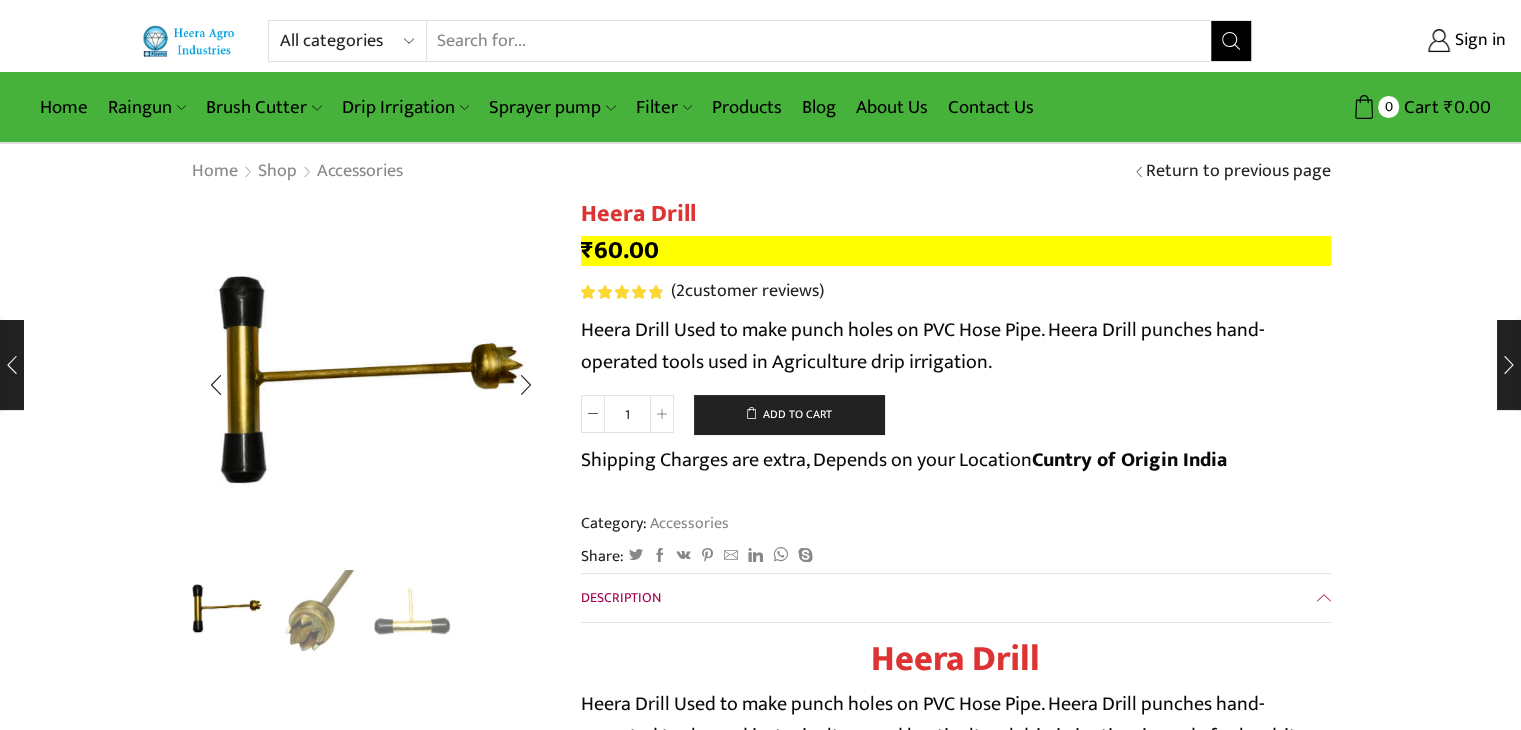 drag, startPoint x: 0, startPoint y: 0, endPoint x: 346, endPoint y: 477, distance: 589.27496 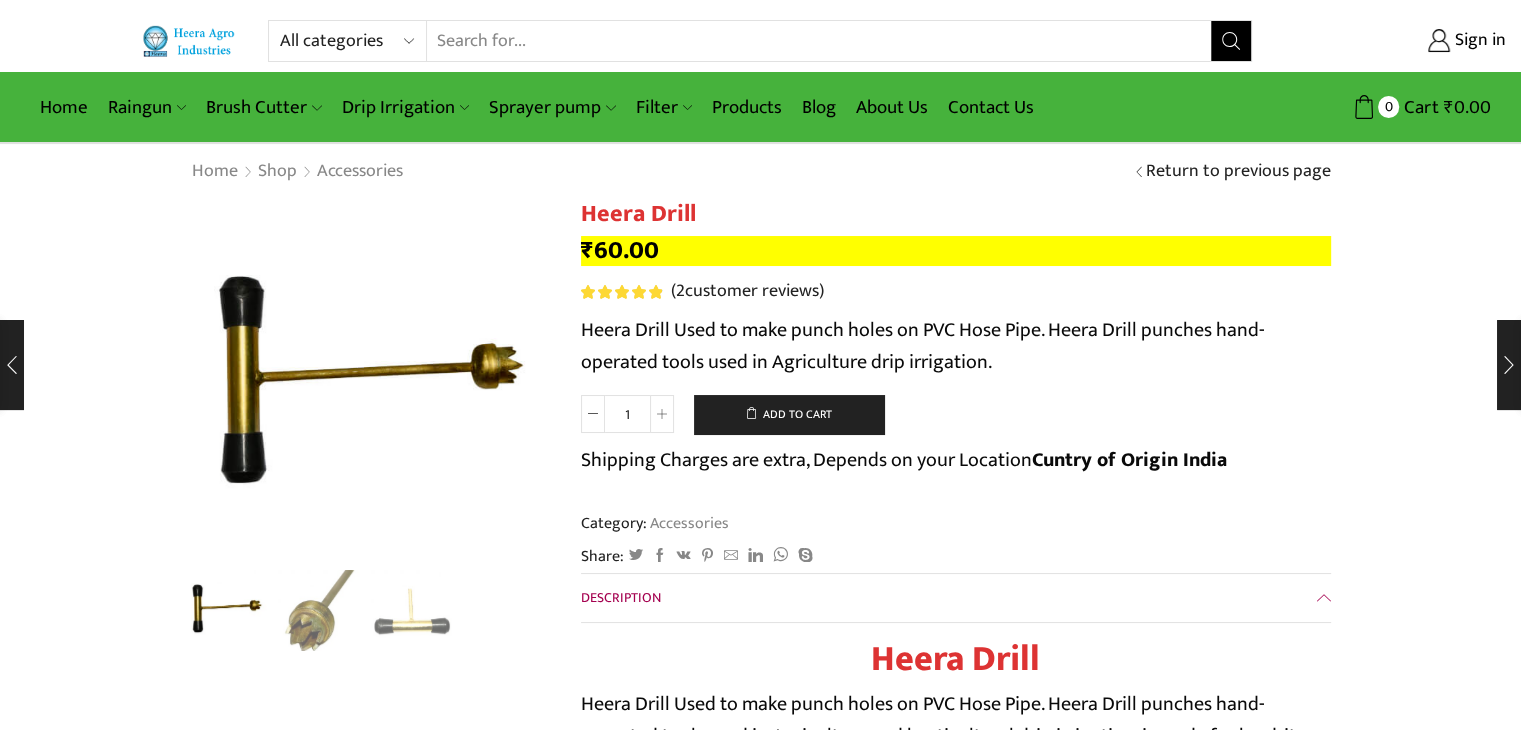 click on "Search input" at bounding box center [819, 41] 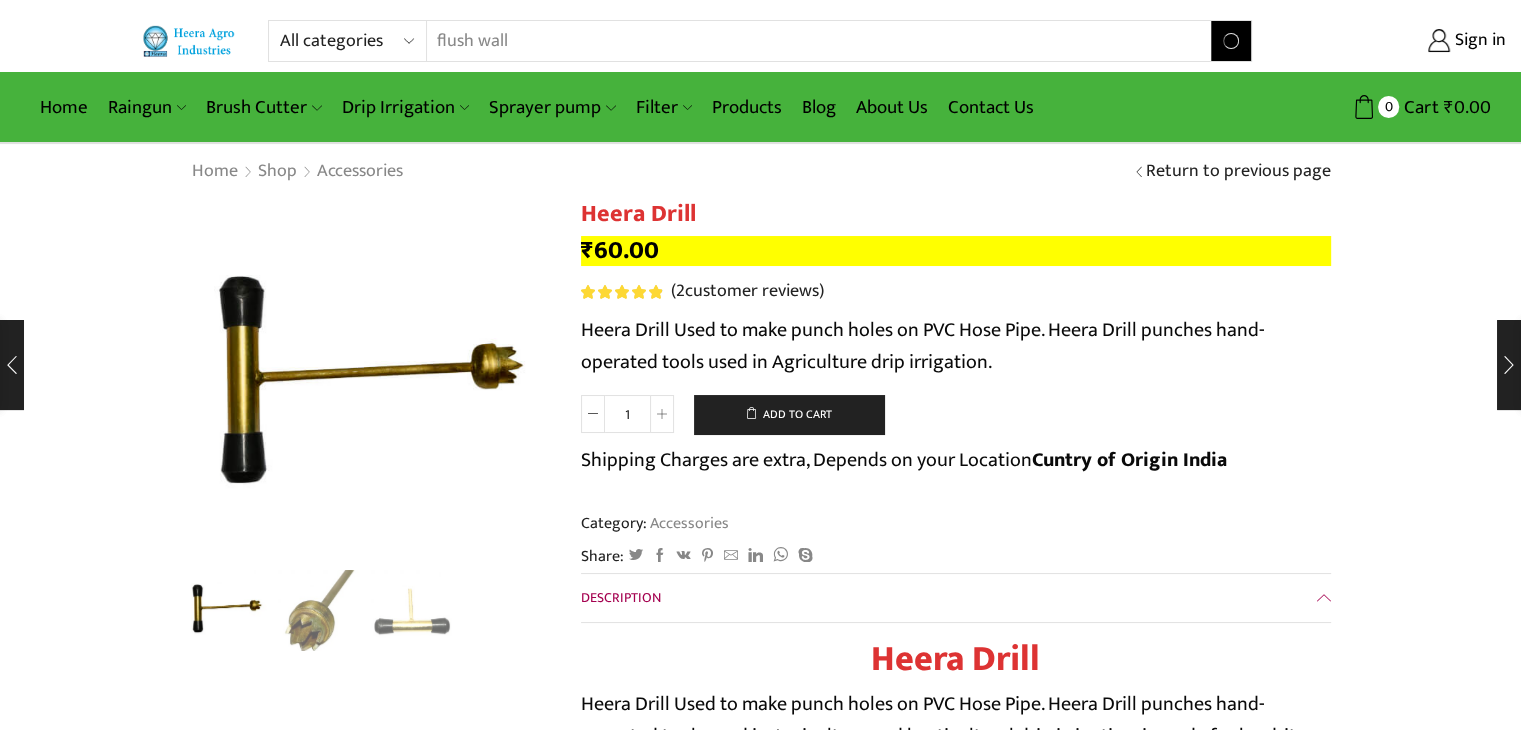 type on "flush wall" 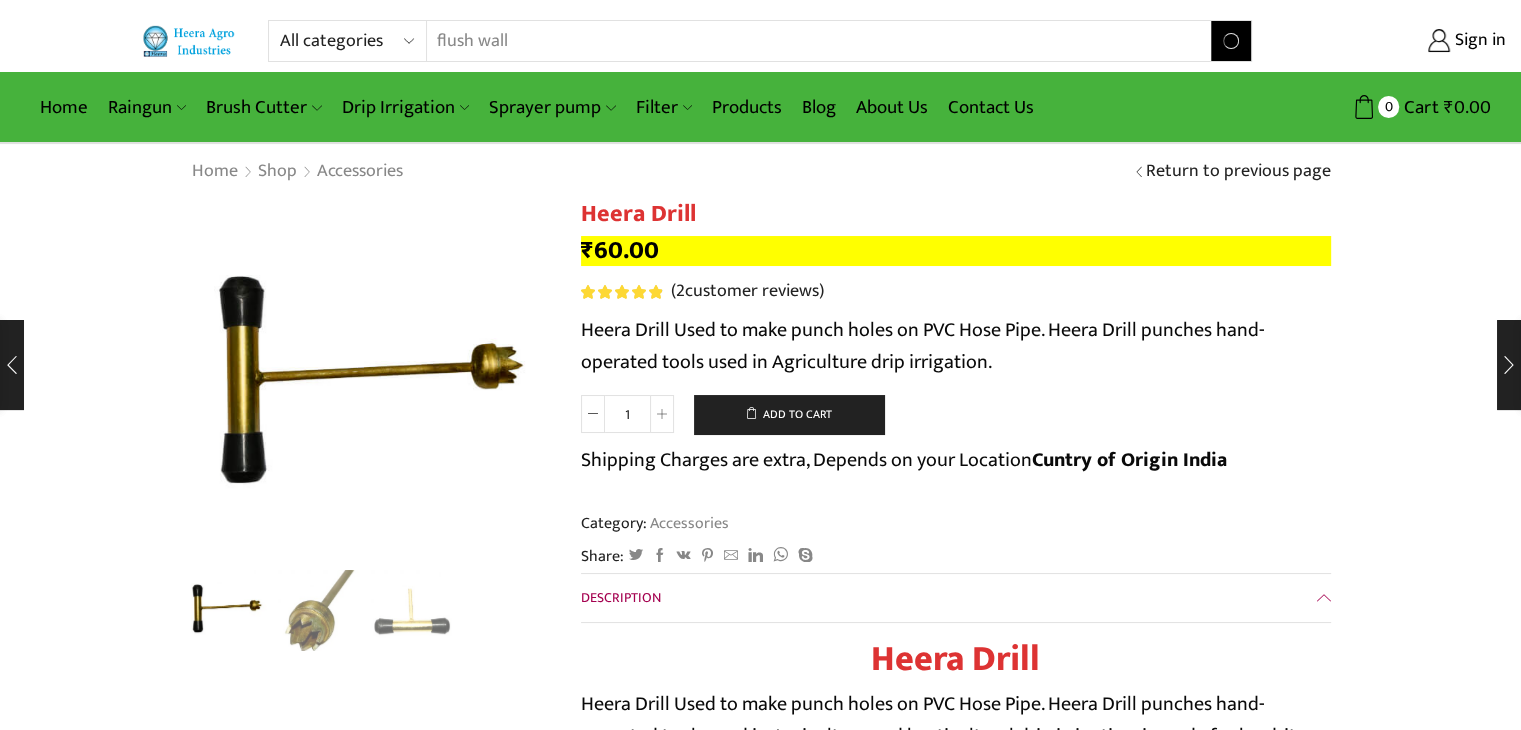 click on "Search" at bounding box center [1231, 41] 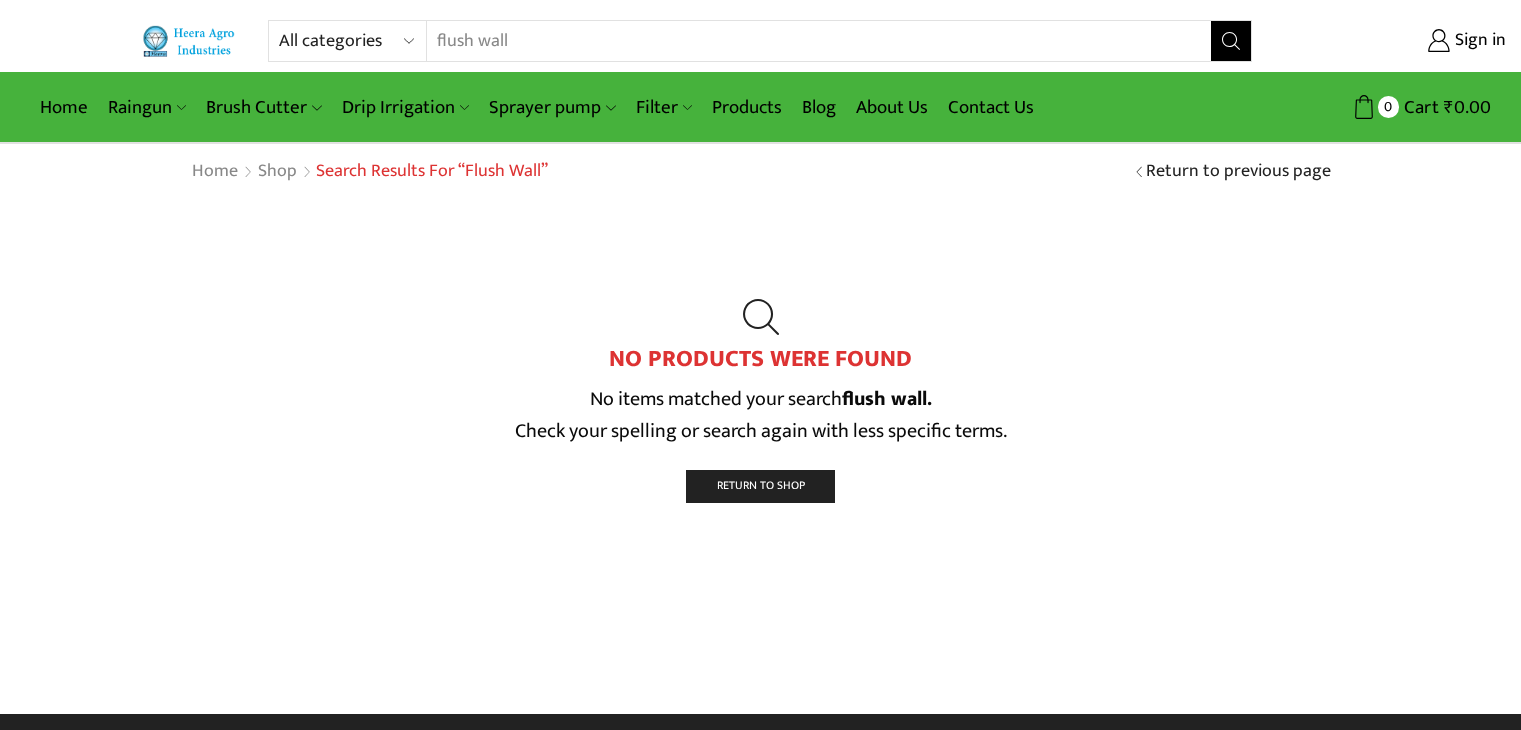 scroll, scrollTop: 0, scrollLeft: 0, axis: both 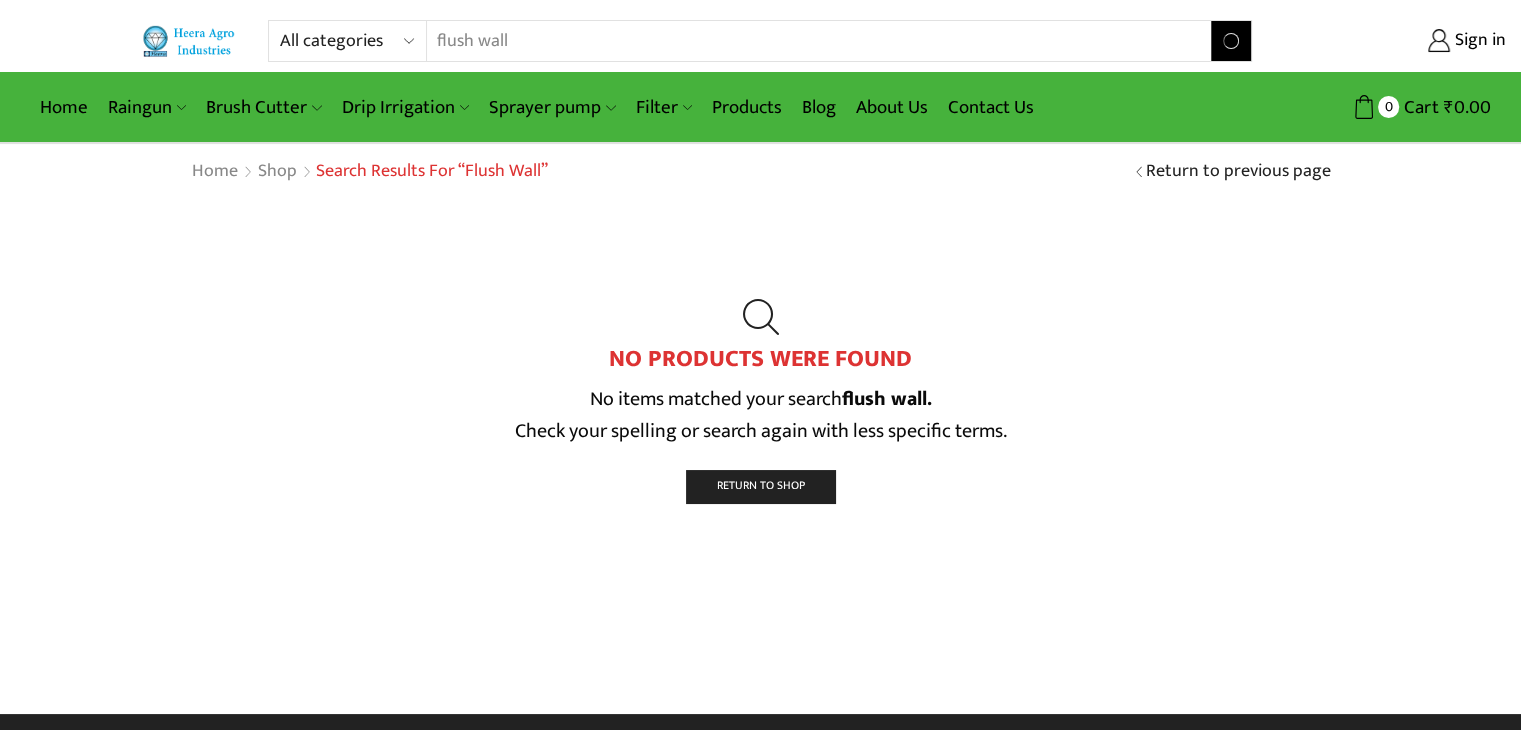 click on "flush wall" at bounding box center (807, 41) 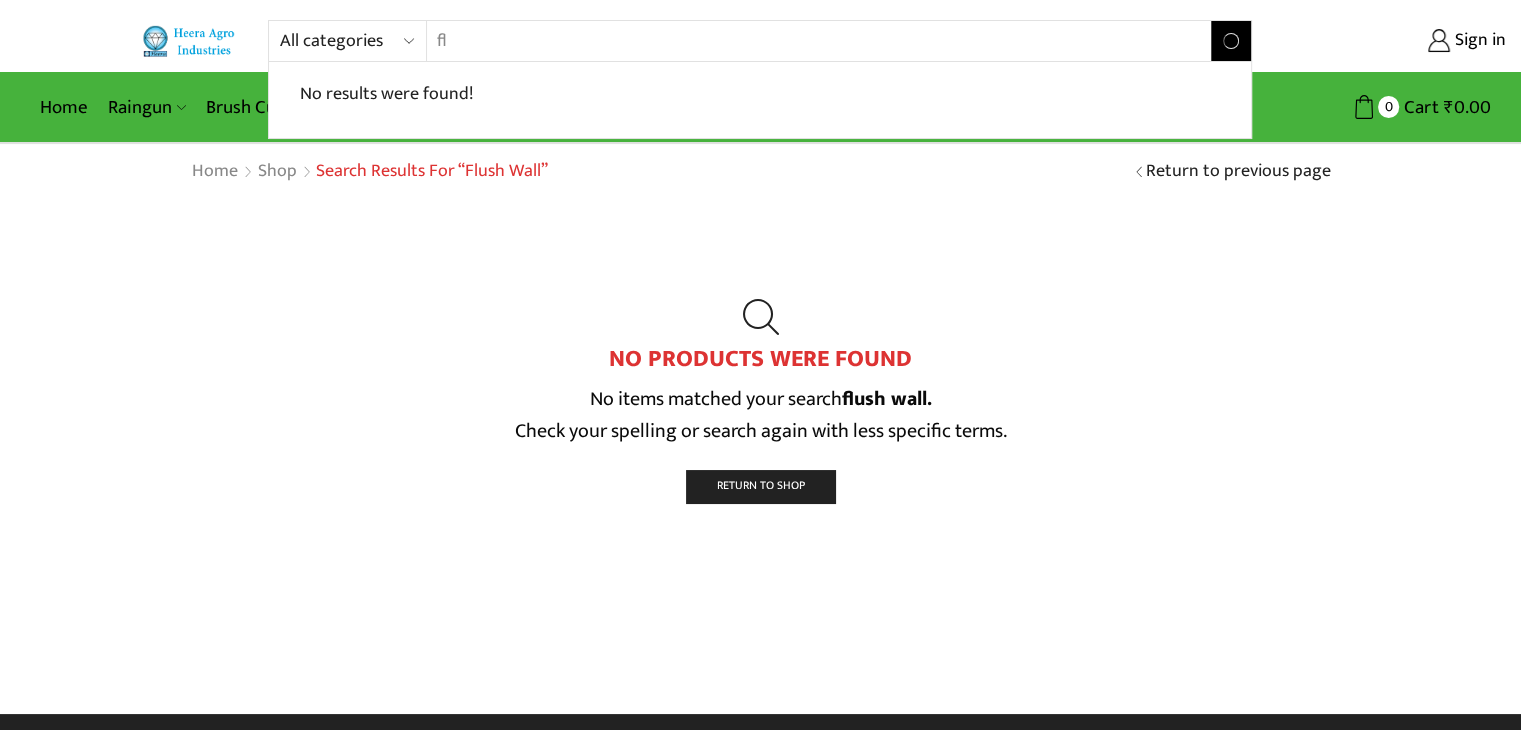 type on "f" 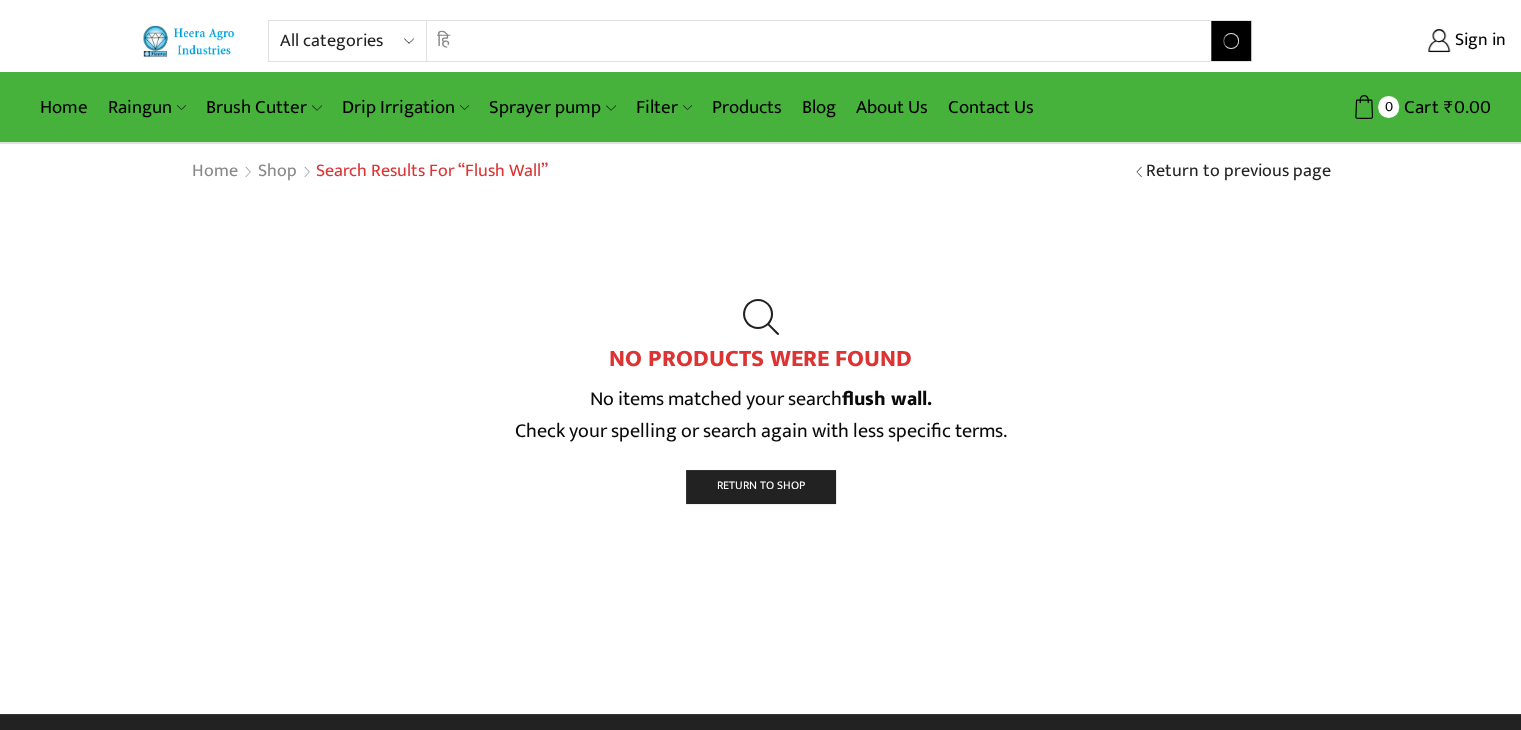type on "ह" 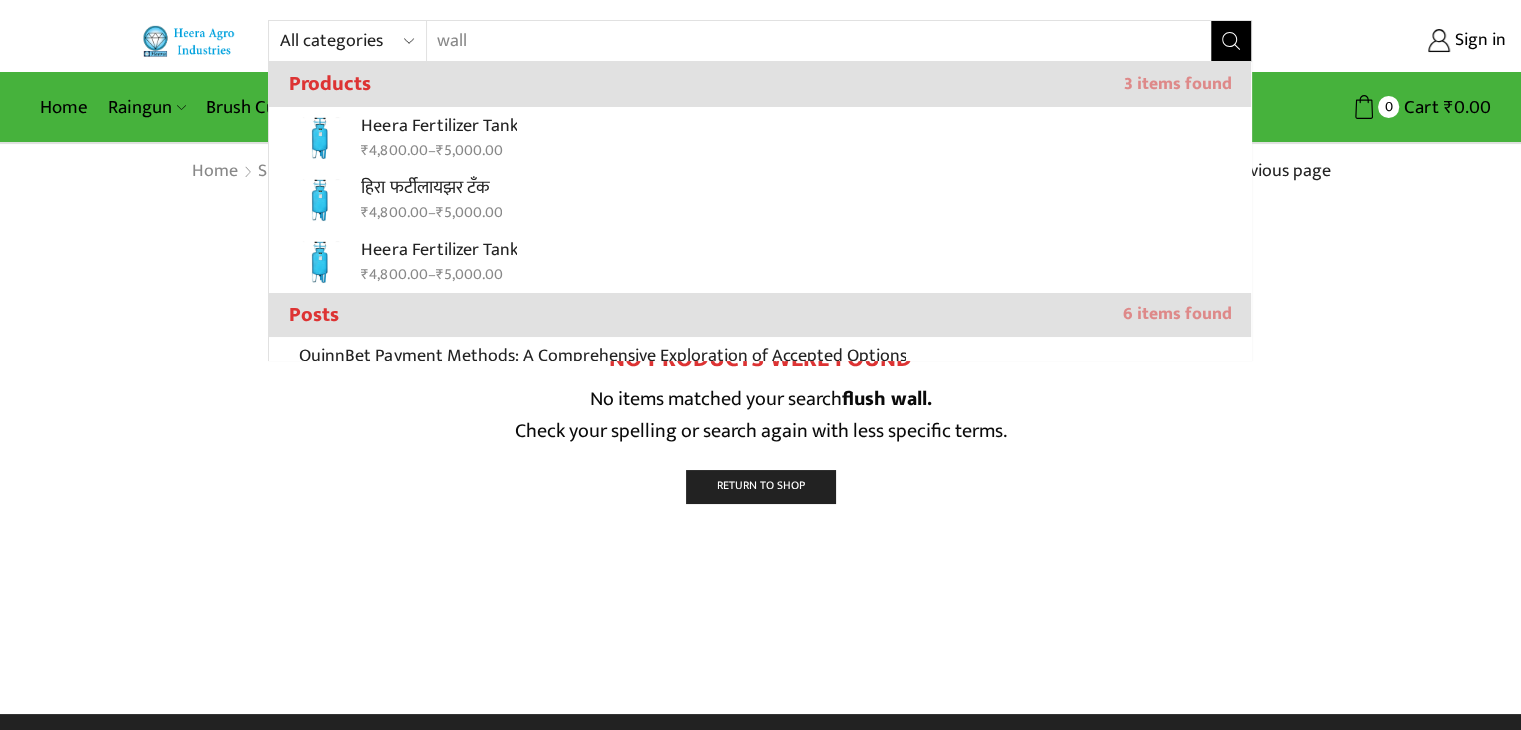 type on "wall" 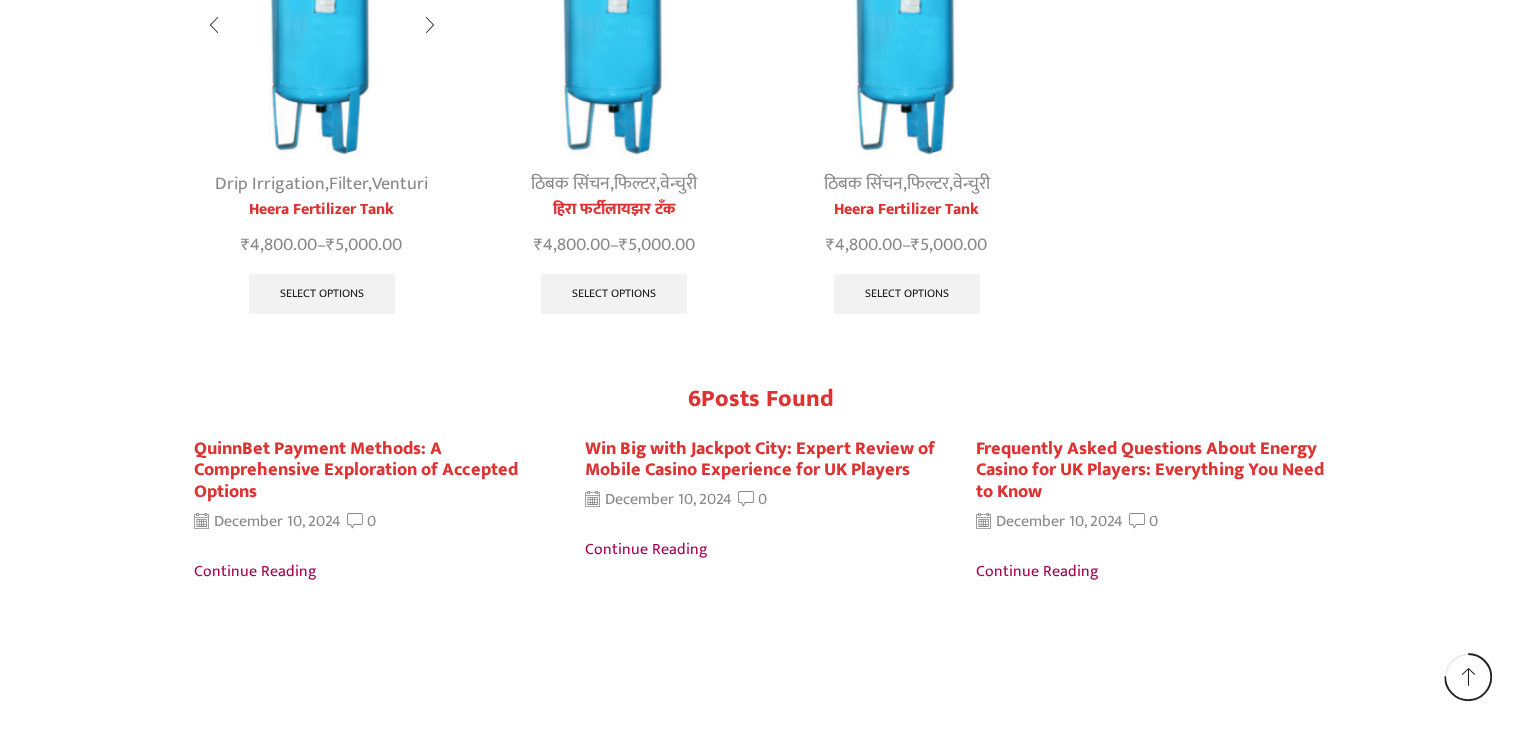 scroll, scrollTop: 0, scrollLeft: 0, axis: both 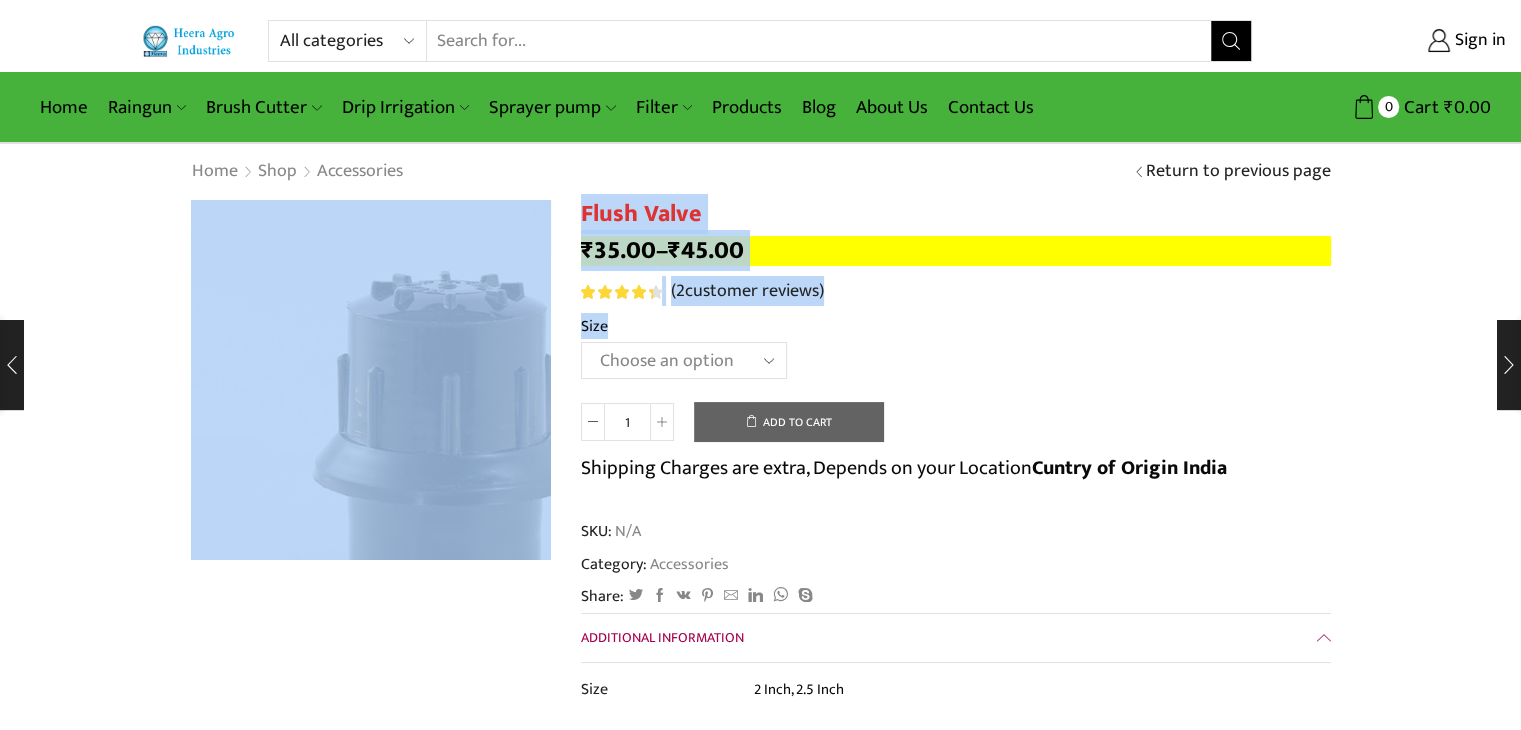 drag, startPoint x: 0, startPoint y: 0, endPoint x: 399, endPoint y: 293, distance: 495.02524 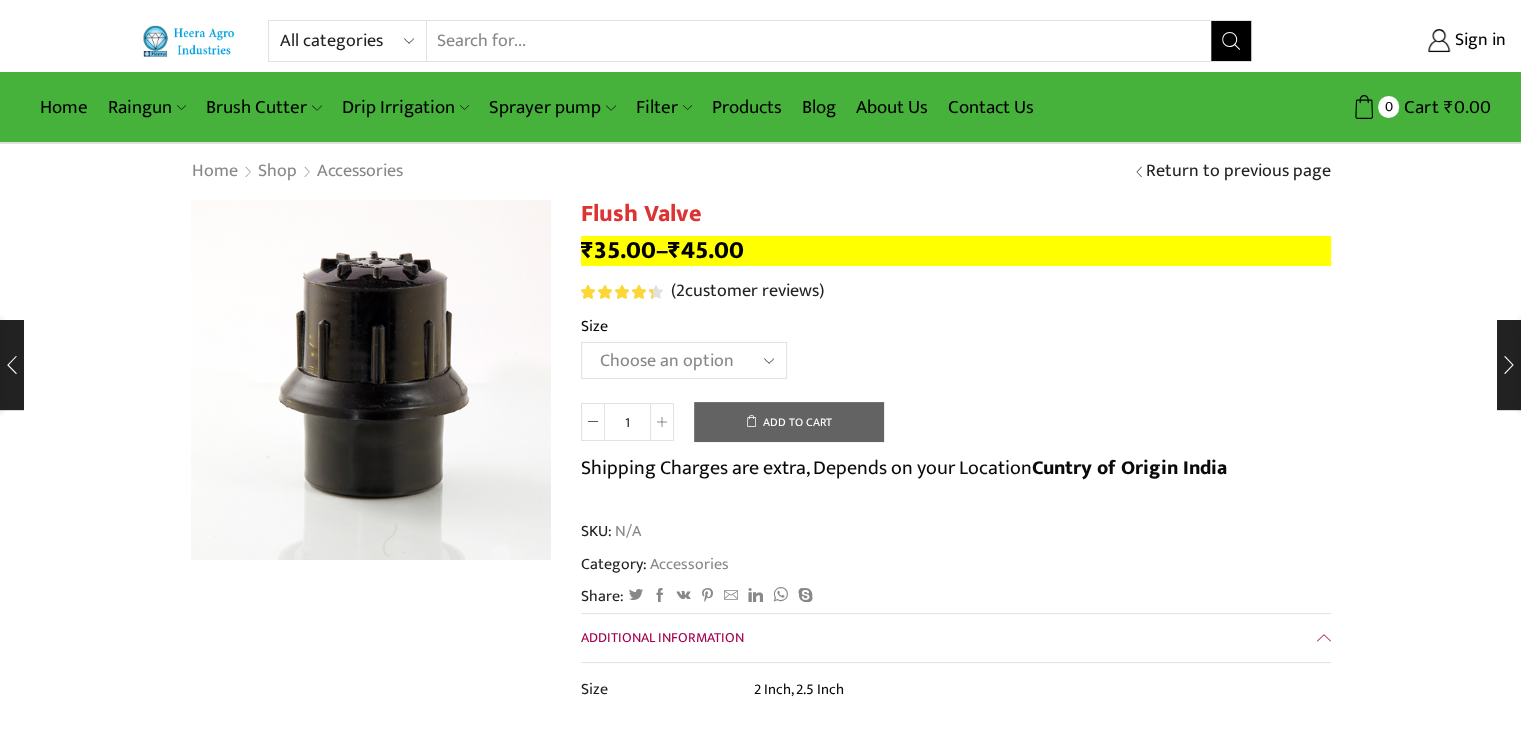 click on "Search input" at bounding box center (819, 41) 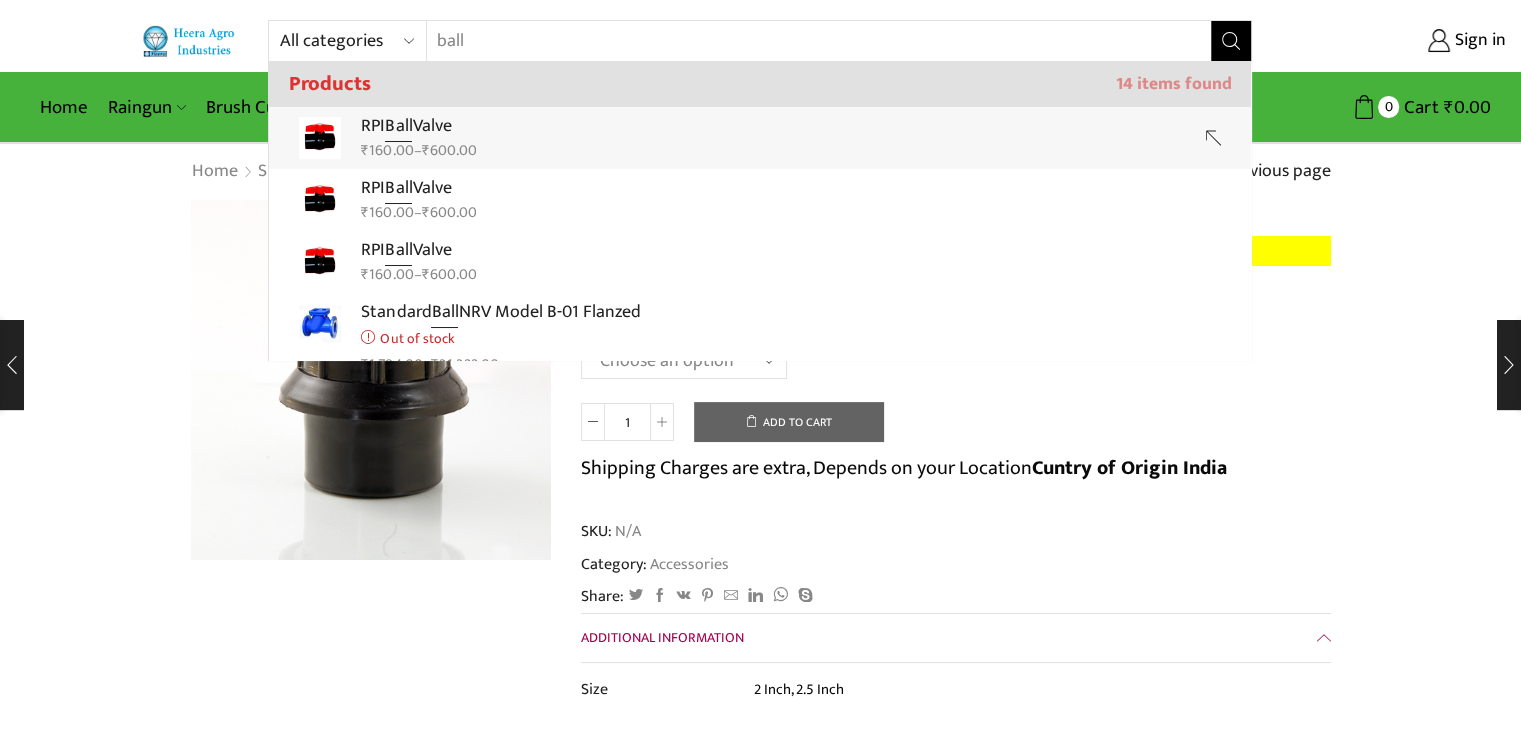 click on "All categories
Accessories
Air Release Valve
Brush Cutter
Domestic Use
Drip Irrigation
Filter
Fogger
Heera Pipes
Mulching Paper
Non Return Valve (Normex)
Pressure Relief Valve
Raingun
Sprayer pump
Sprinkler
Supreme Silpaulin
Valve
Venturi
Water Pressure Gauge
Water Storage Tanks
अ‍ॅसेसरीज
अ‍ॅसेसरीज
एअर रिलीज व्हाॅल्व
एअर रिलीज व्हाॅल्व
घरगुती उपयोग
घरेलू उपयोग
ठिबक सिंचन
ठिबक सिंचन
ड्रीपर
ड्रीपर
पाण्याच्या टाक्या
पानीकी टंकिया
फिल्टर" at bounding box center [760, 72] 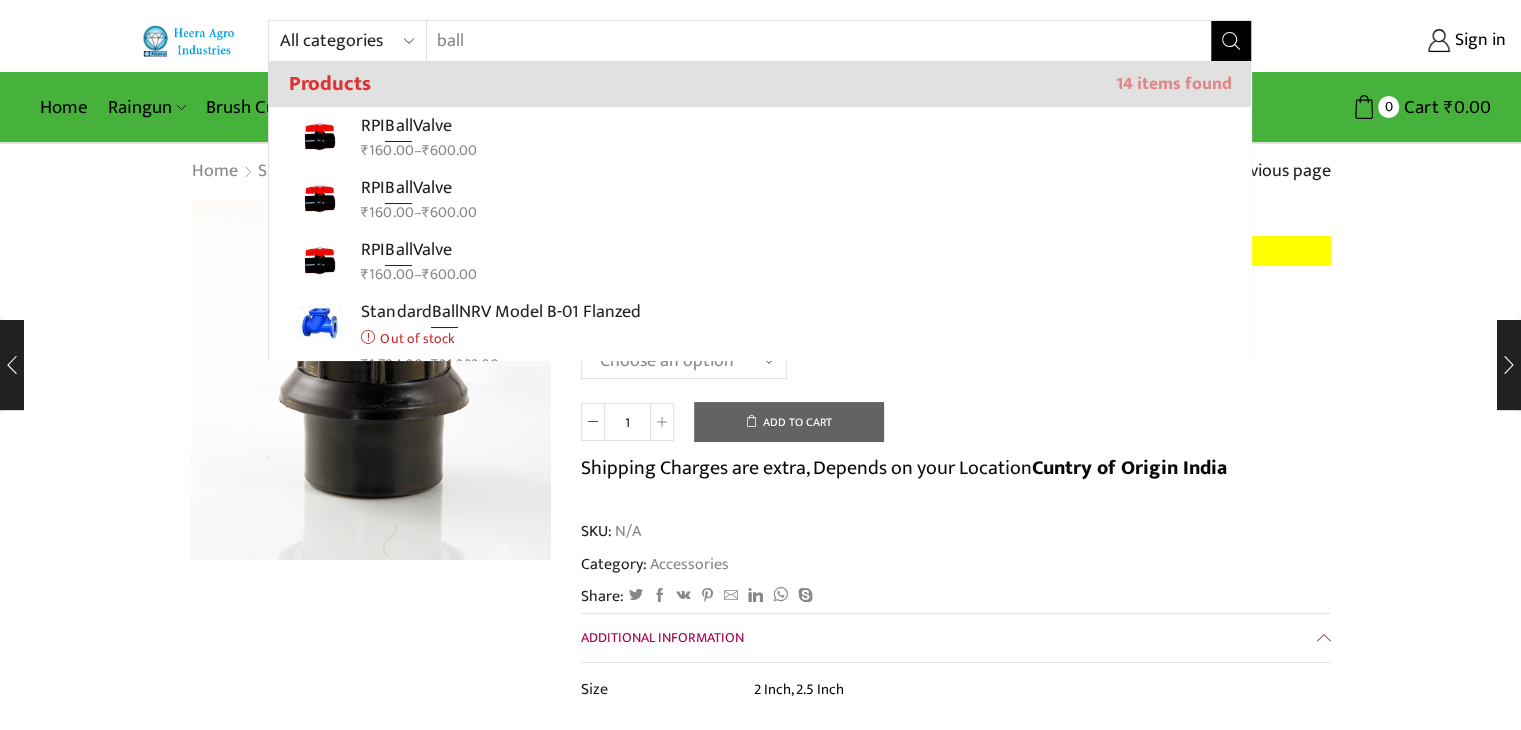 click on "ball" at bounding box center (807, 41) 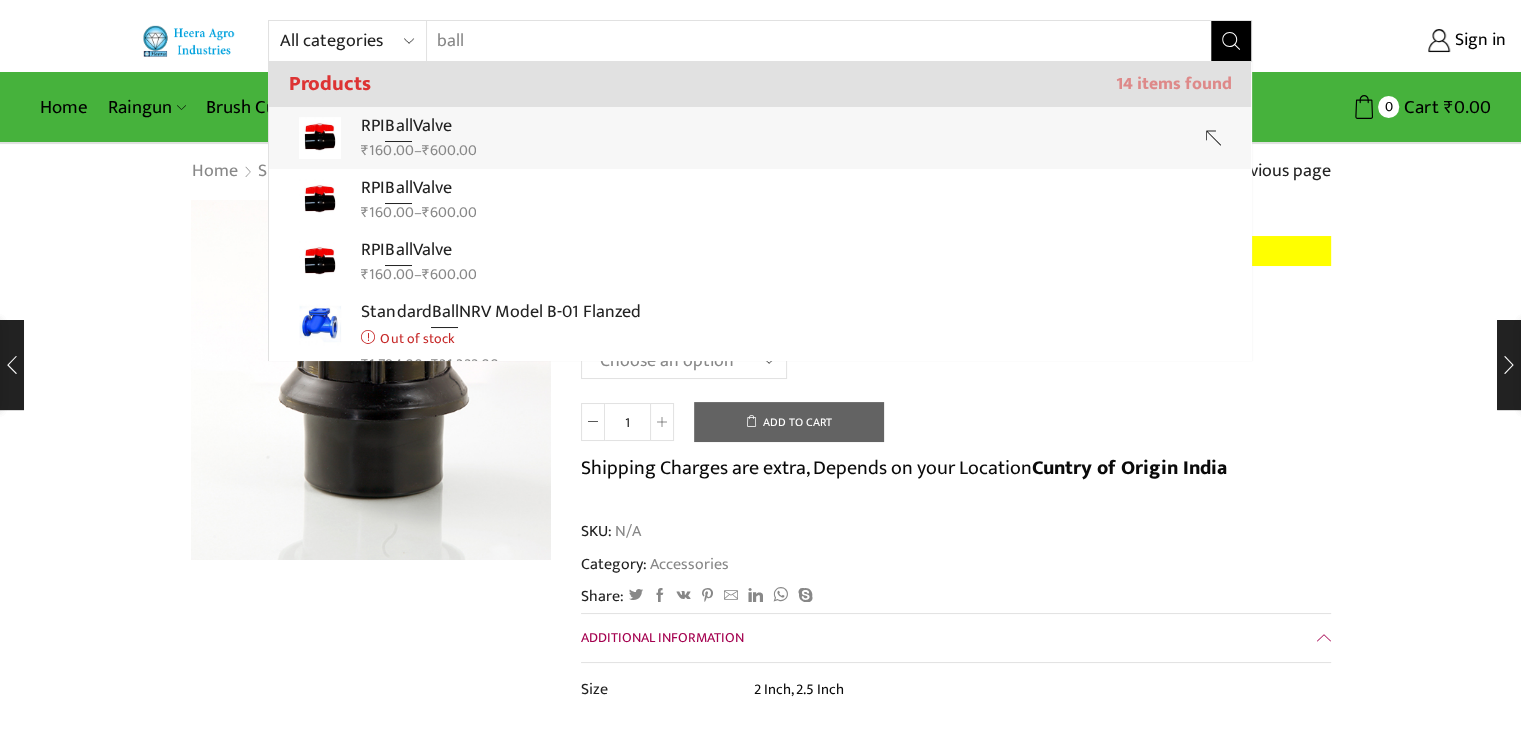 click on "All categories
Accessories
Air Release Valve
Brush Cutter
Domestic Use
Drip Irrigation
Filter
Fogger
Heera Pipes
Mulching Paper
Non Return Valve (Normex)
Pressure Relief Valve
Raingun
Sprayer pump
Sprinkler
Supreme Silpaulin
Valve
Venturi
Water Pressure Gauge
Water Storage Tanks
अ‍ॅसेसरीज
अ‍ॅसेसरीज
एअर रिलीज व्हाॅल्व
एअर रिलीज व्हाॅल्व
घरगुती उपयोग
घरेलू उपयोग
ठिबक सिंचन
ठिबक सिंचन
ड्रीपर
ड्रीपर
पाण्याच्या टाक्या
पानीकी टंकिया
फिल्टर" at bounding box center (760, 72) 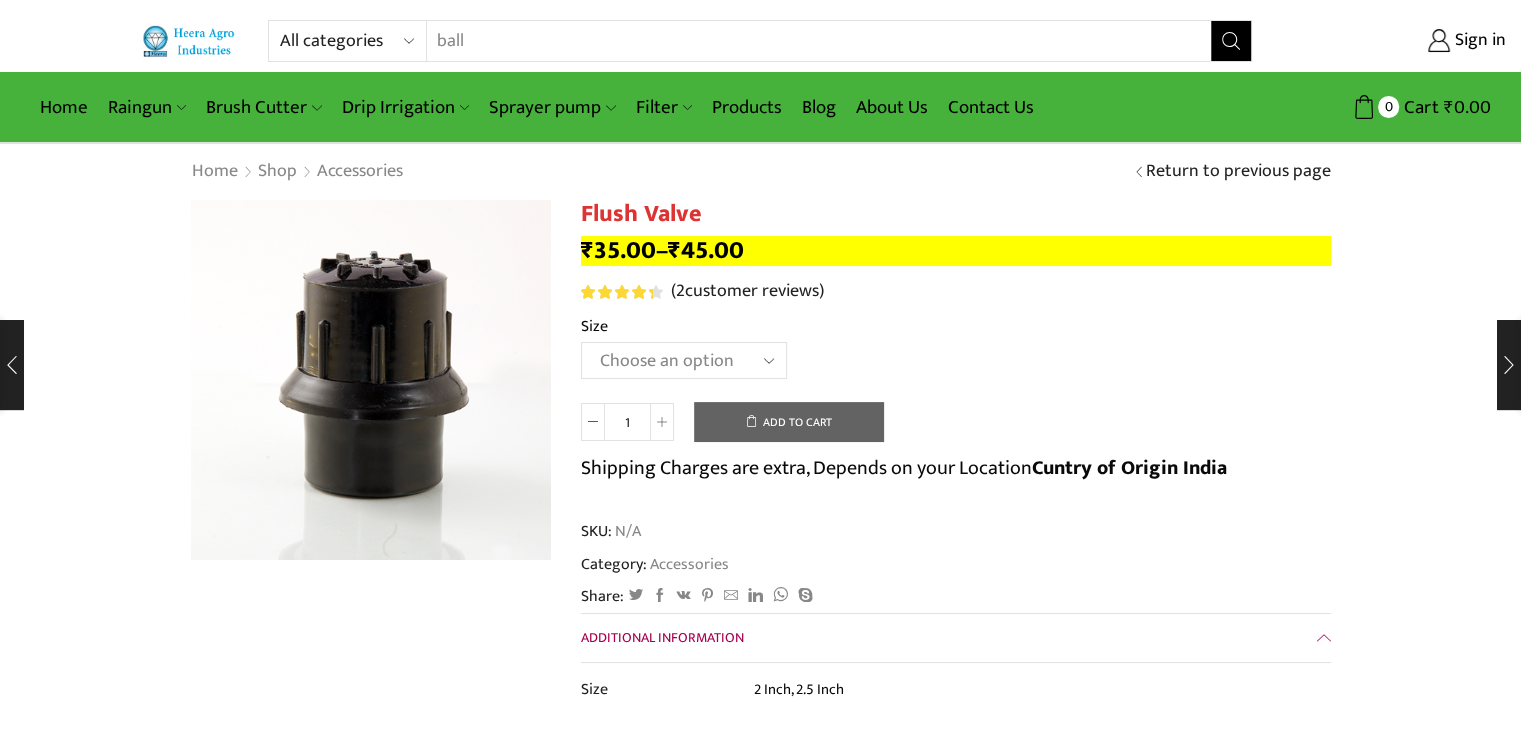 click on "ball" at bounding box center (807, 41) 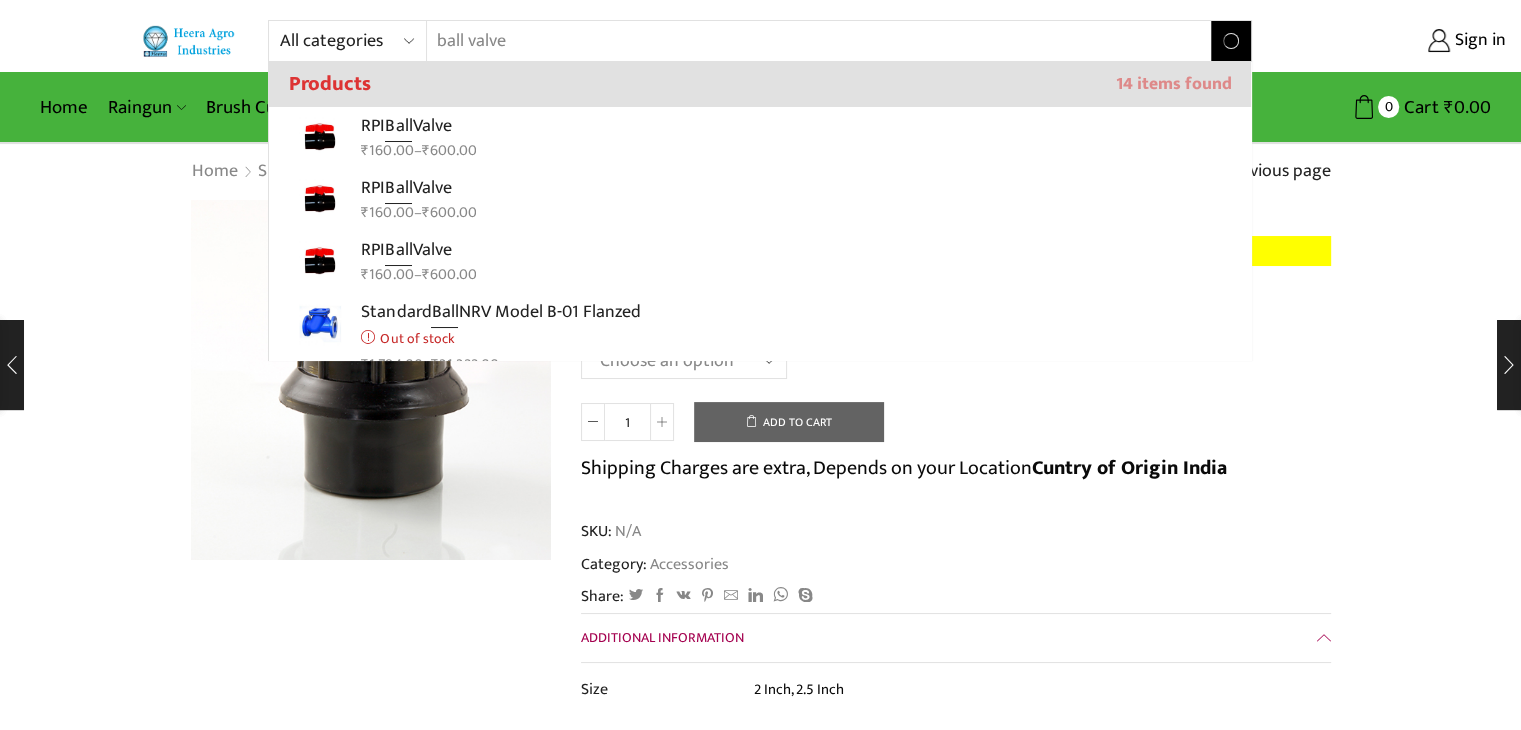type on "ball valve" 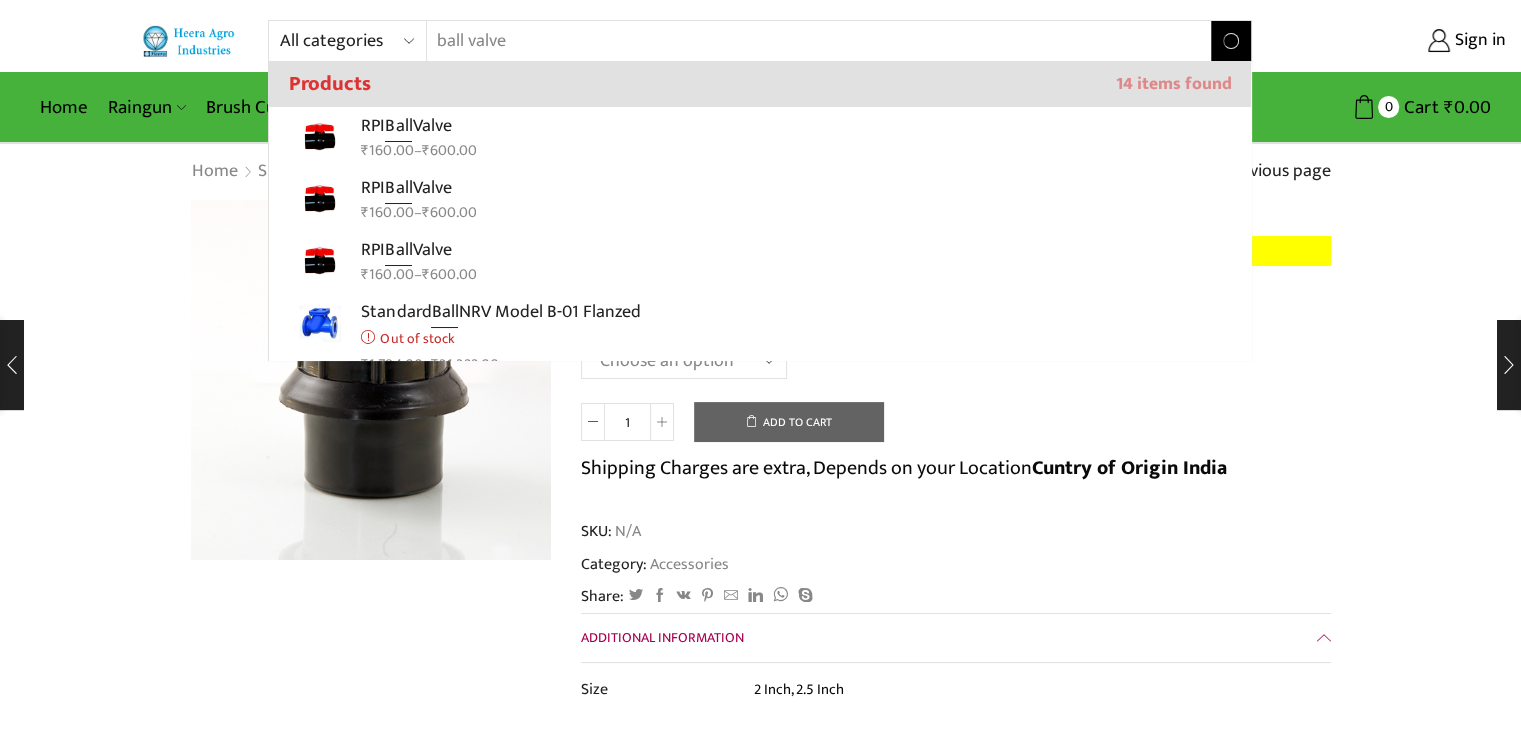 click on "Search" at bounding box center [1231, 41] 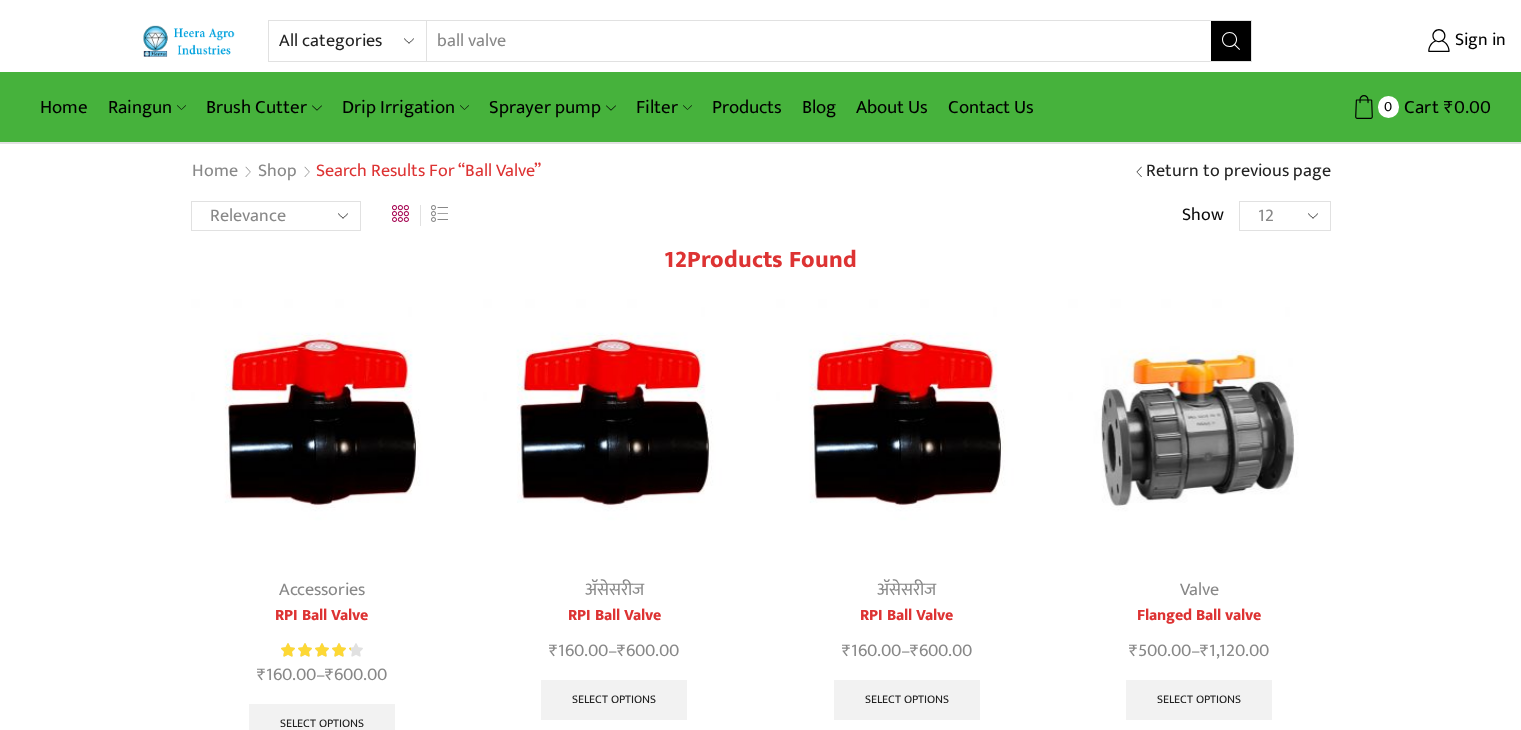 scroll, scrollTop: 0, scrollLeft: 0, axis: both 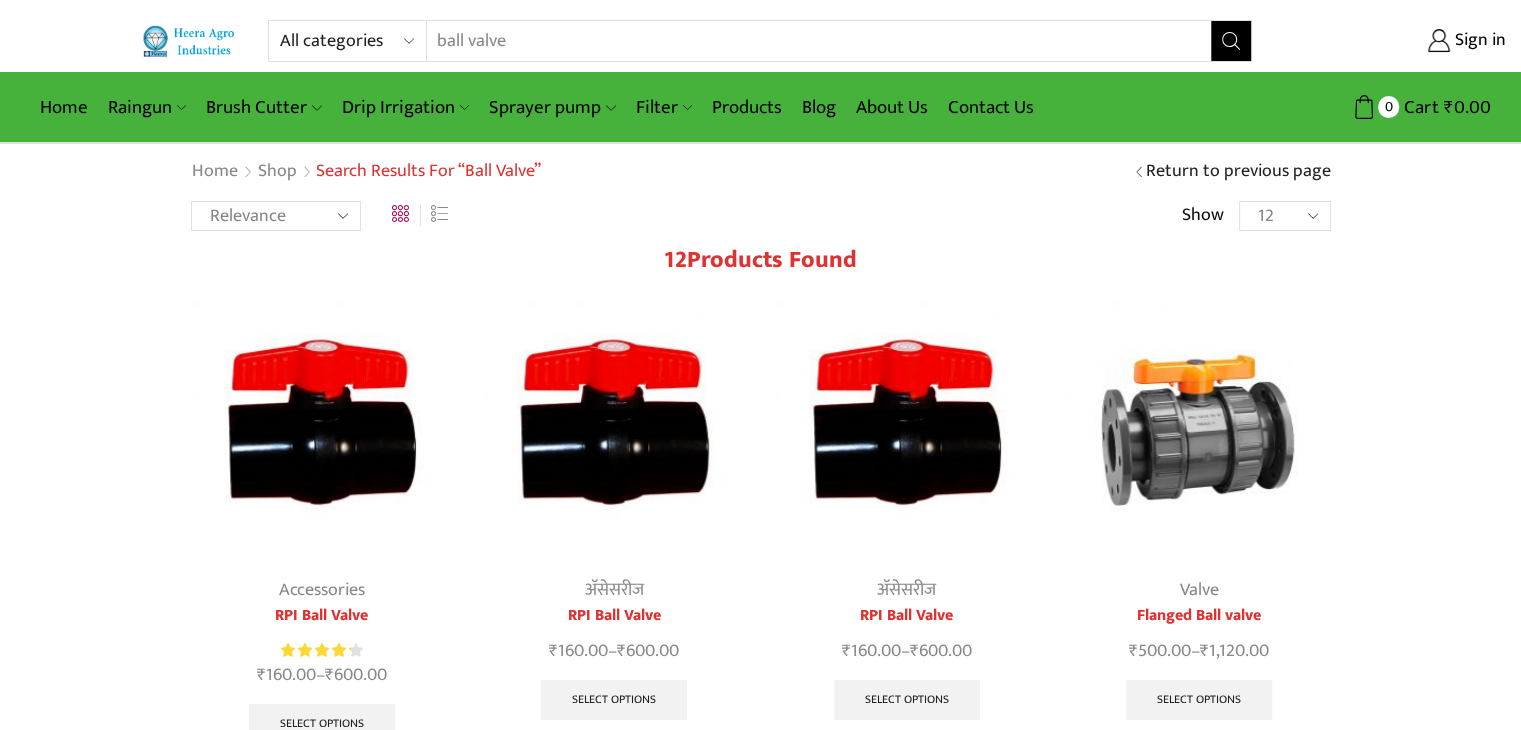 click at bounding box center [322, 430] 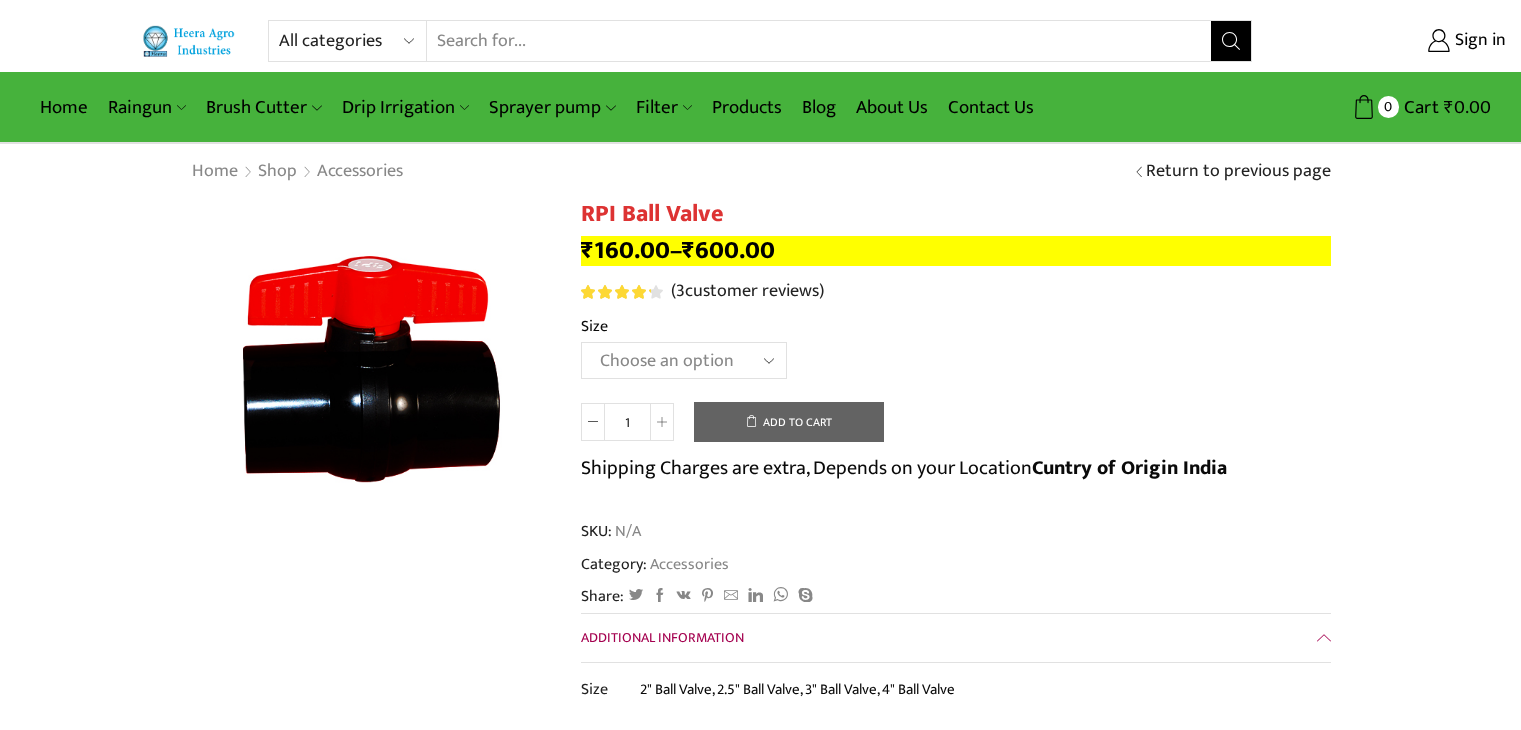 scroll, scrollTop: 0, scrollLeft: 0, axis: both 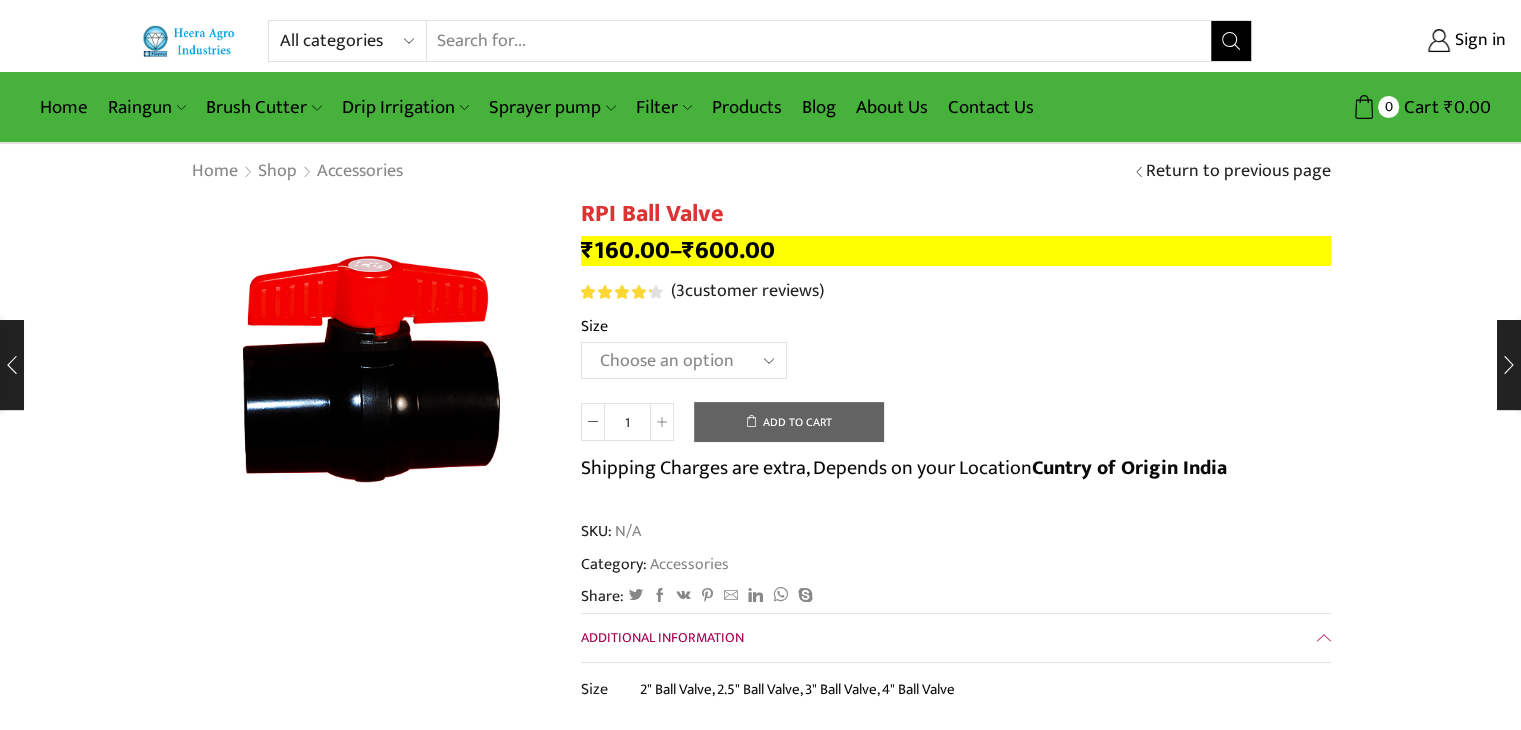 click on "Search input" at bounding box center (819, 41) 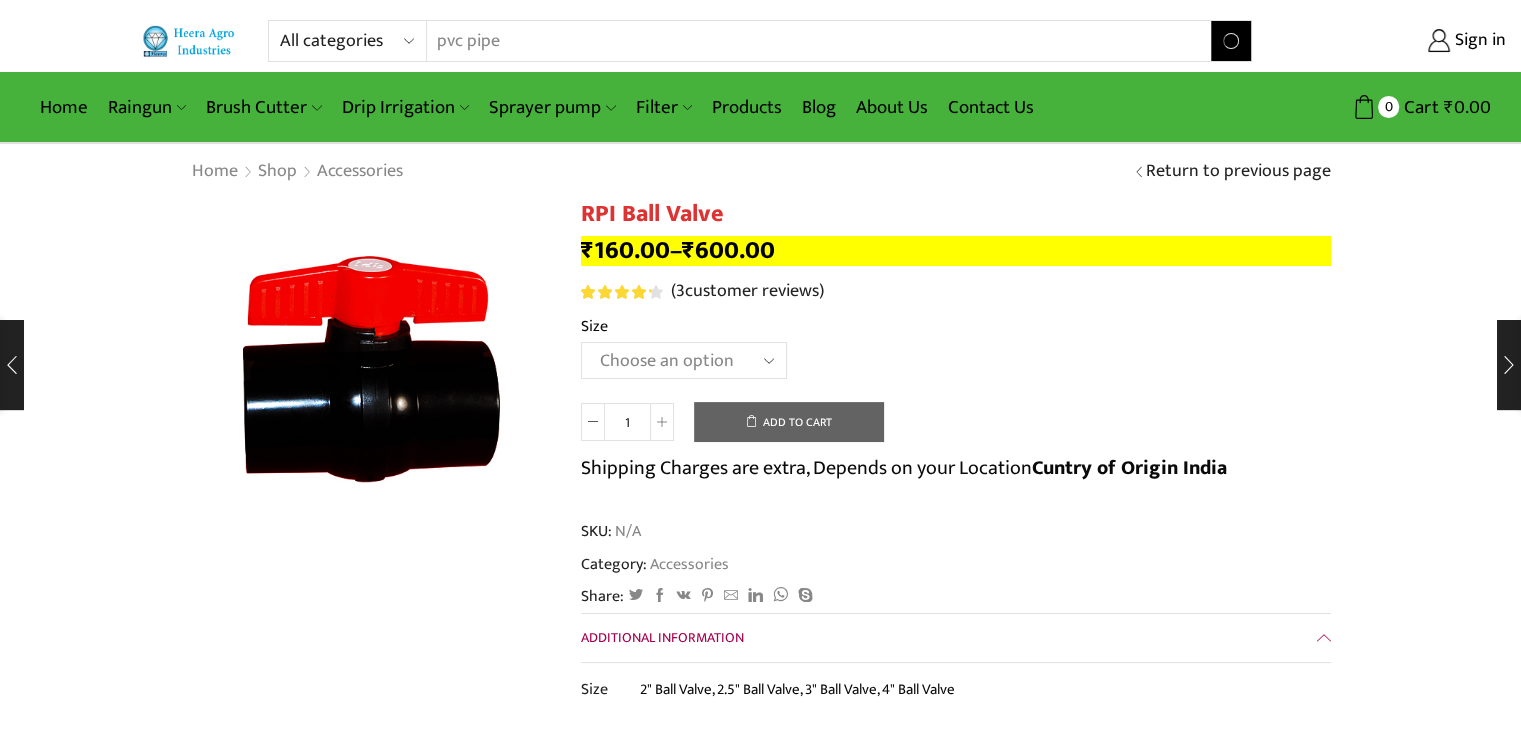 type on "pvc pipe" 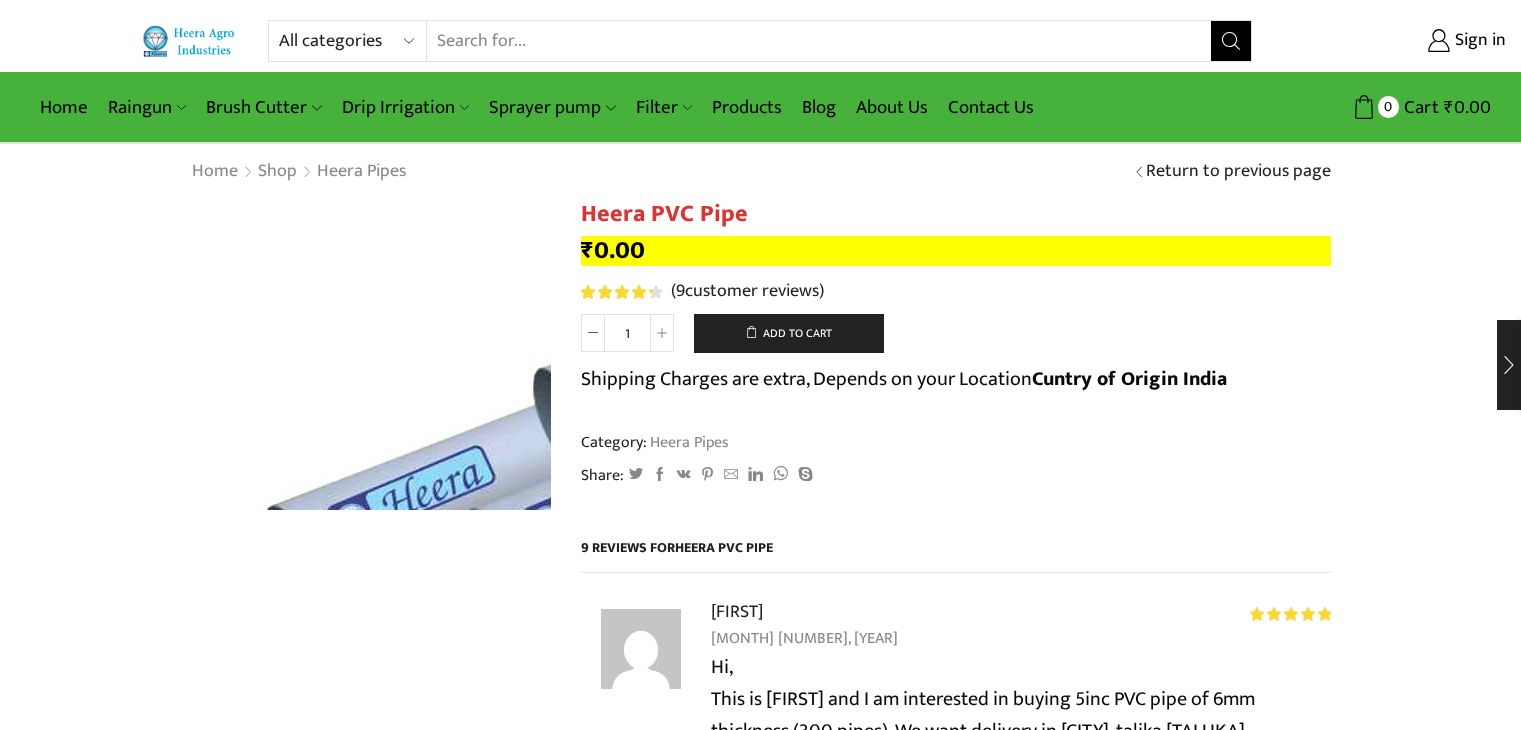 scroll, scrollTop: 0, scrollLeft: 0, axis: both 